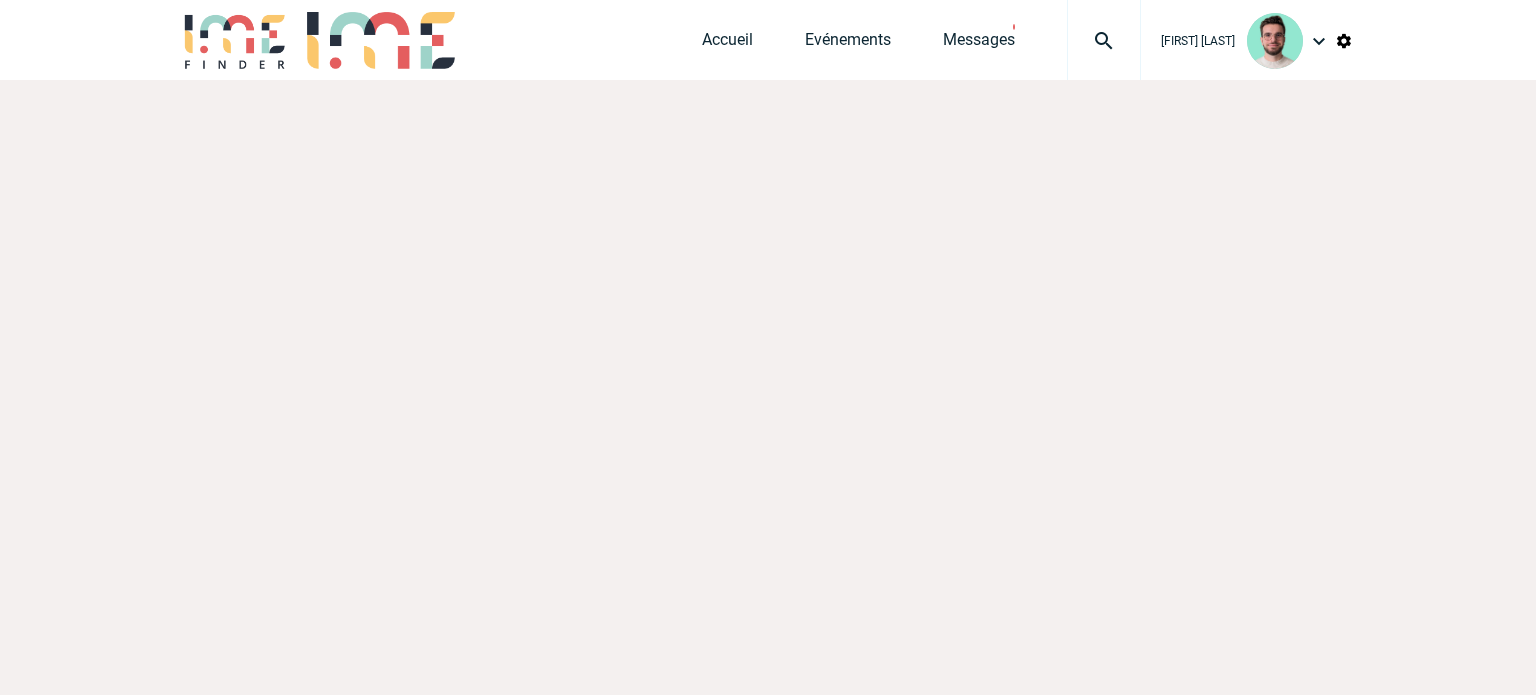 scroll, scrollTop: 0, scrollLeft: 0, axis: both 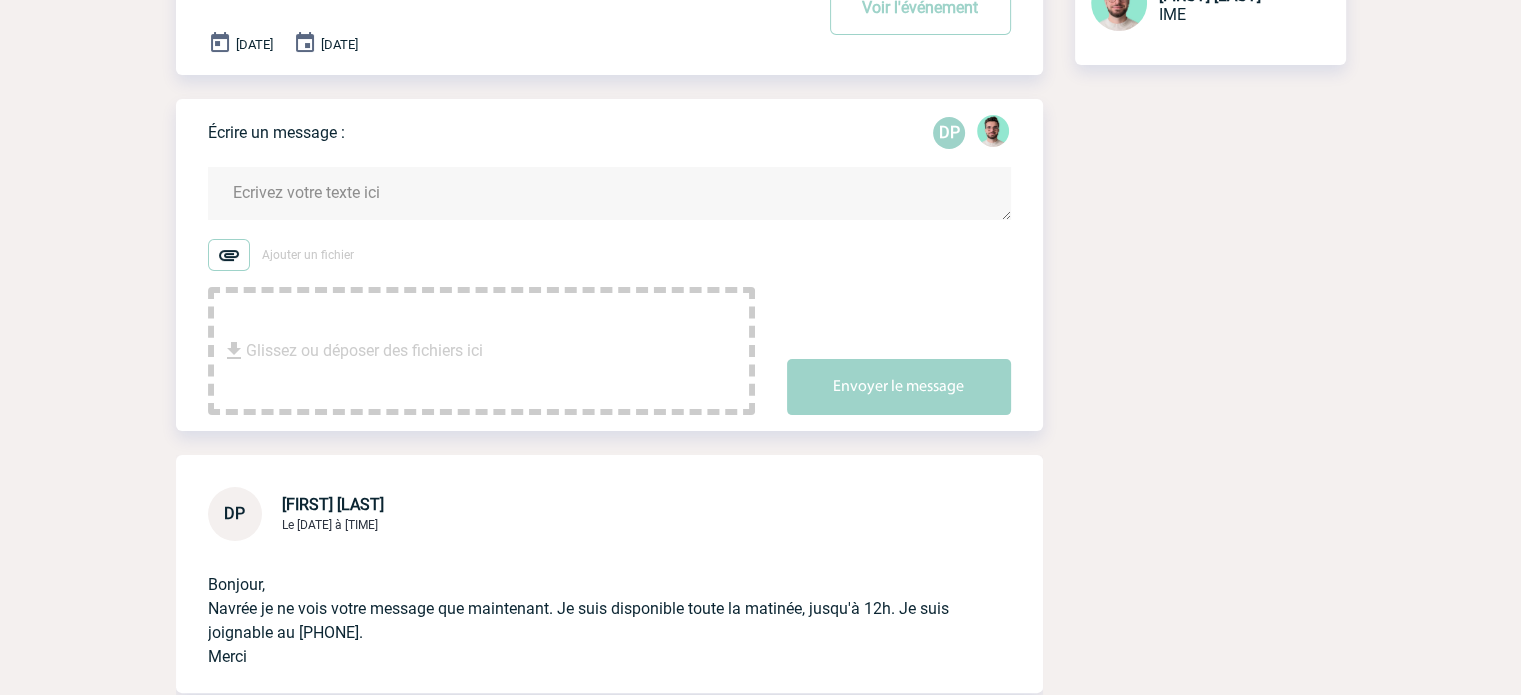 click at bounding box center [609, 193] 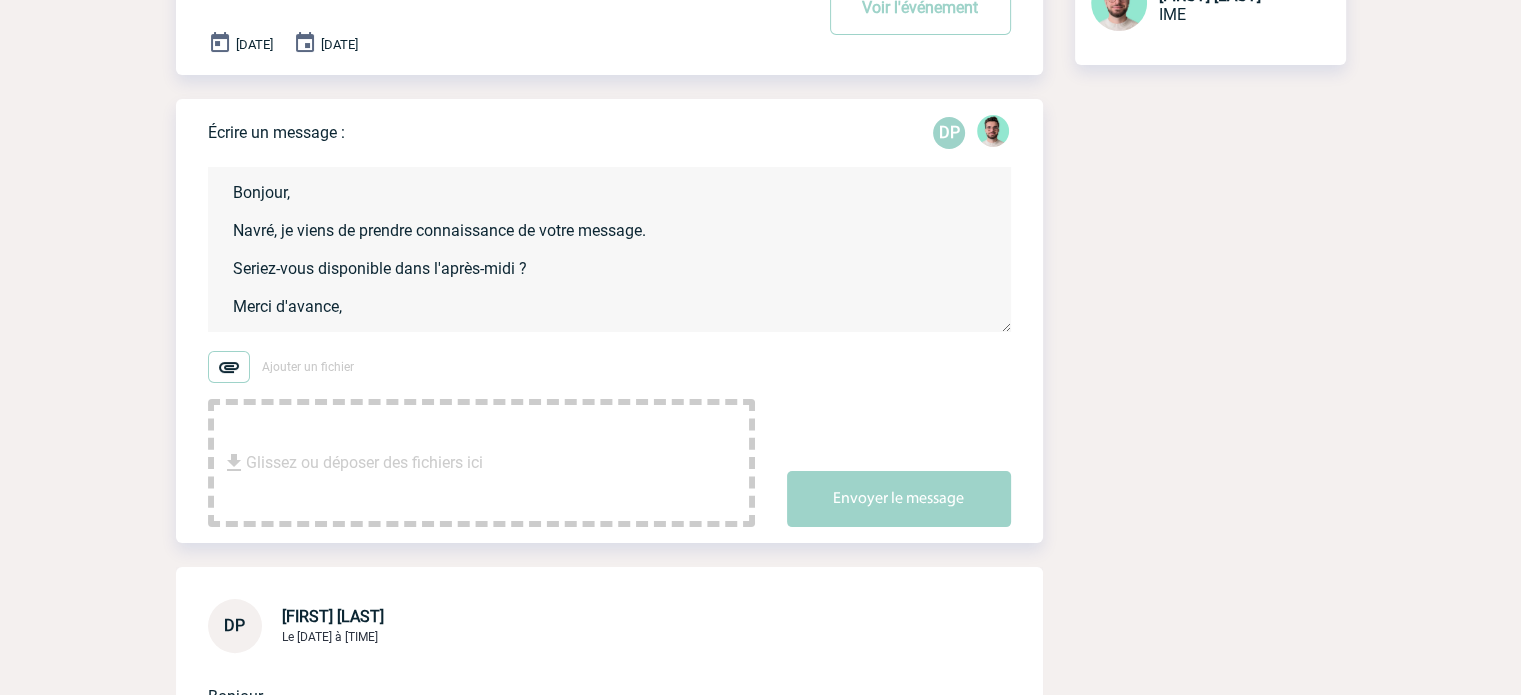 scroll, scrollTop: 4, scrollLeft: 0, axis: vertical 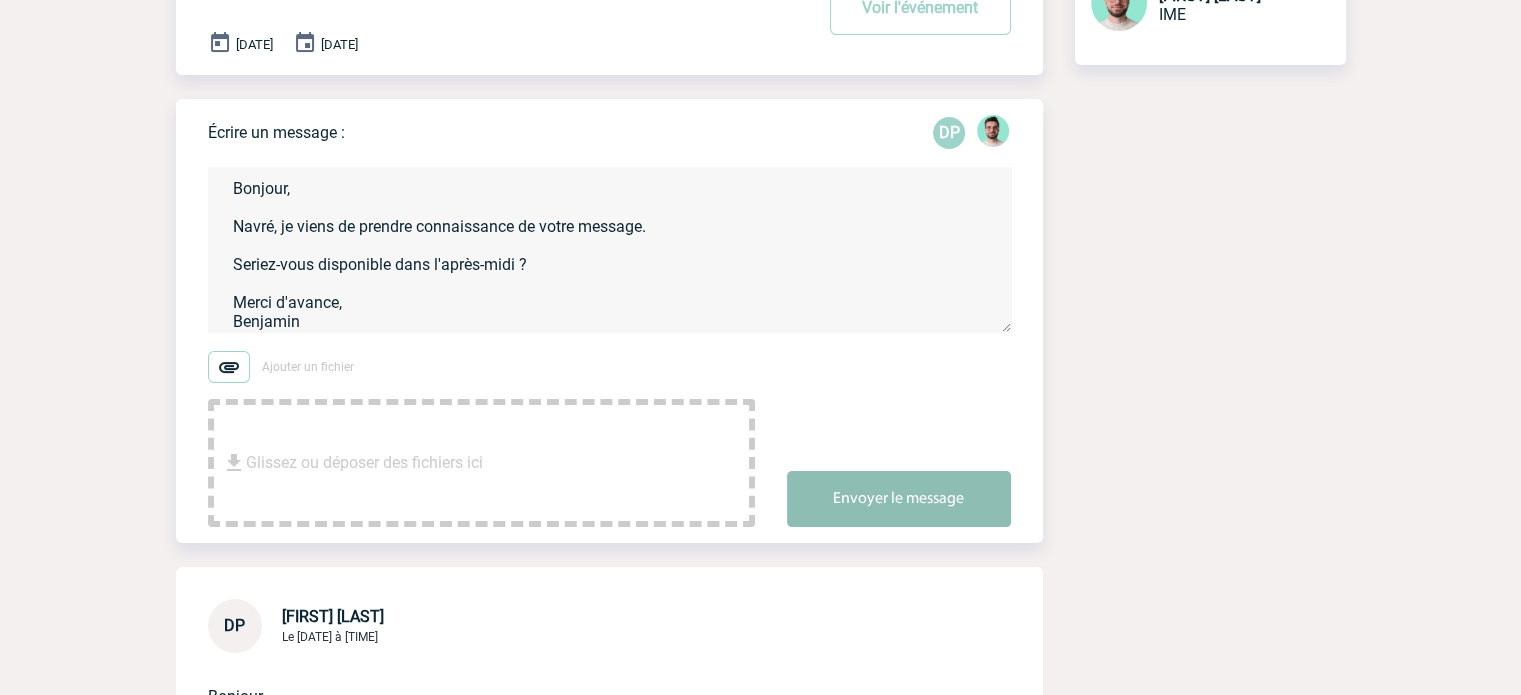 type on "Bonjour,
Navré, je viens de prendre connaissance de votre message.
Seriez-vous disponible dans l'après-midi ?
Merci d'avance,
Benjamin" 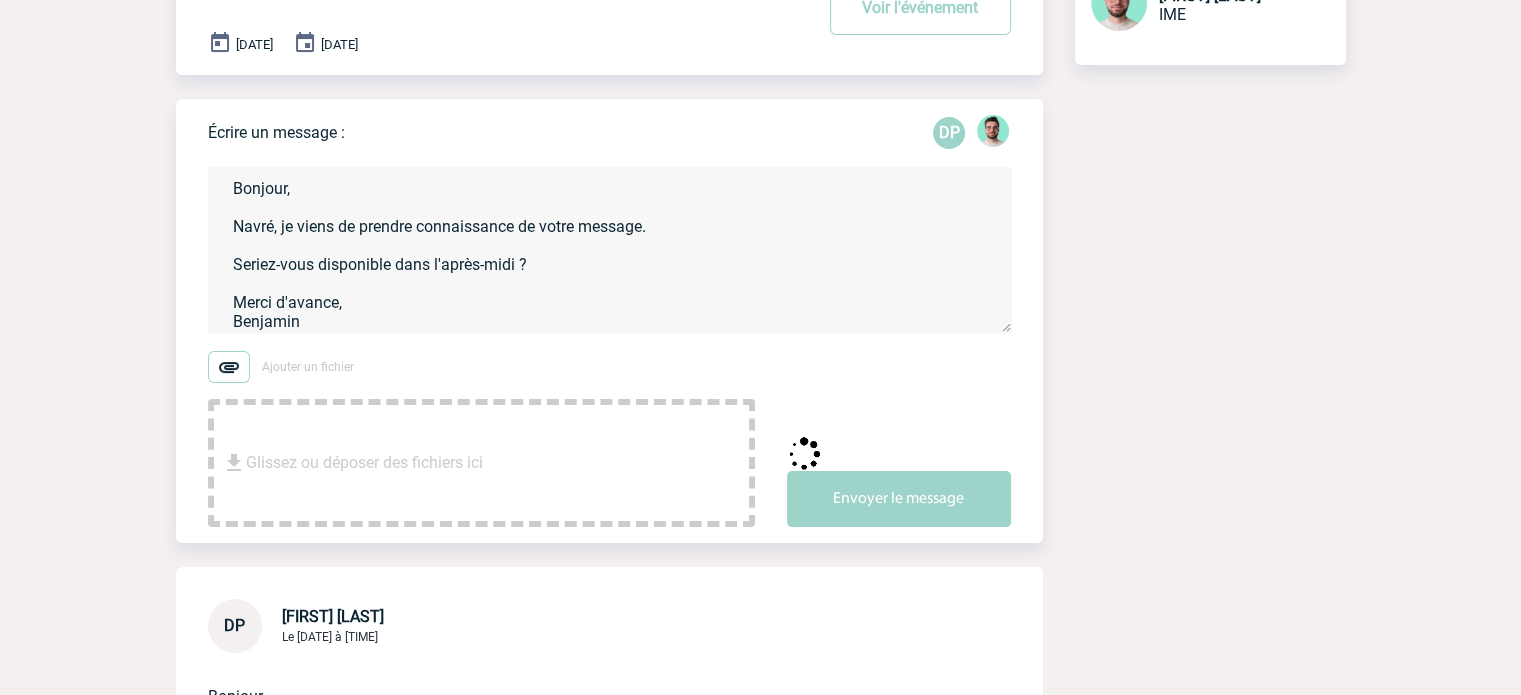 type 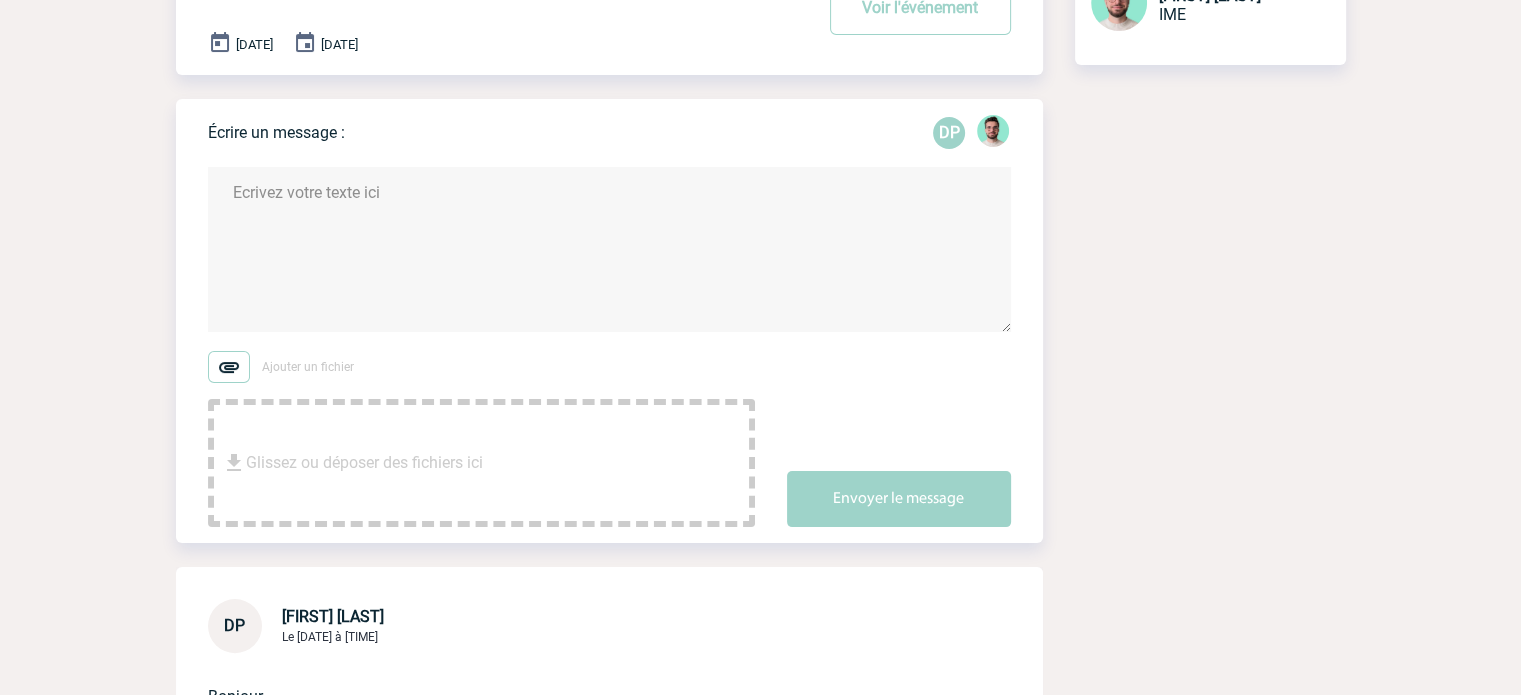 scroll, scrollTop: 0, scrollLeft: 0, axis: both 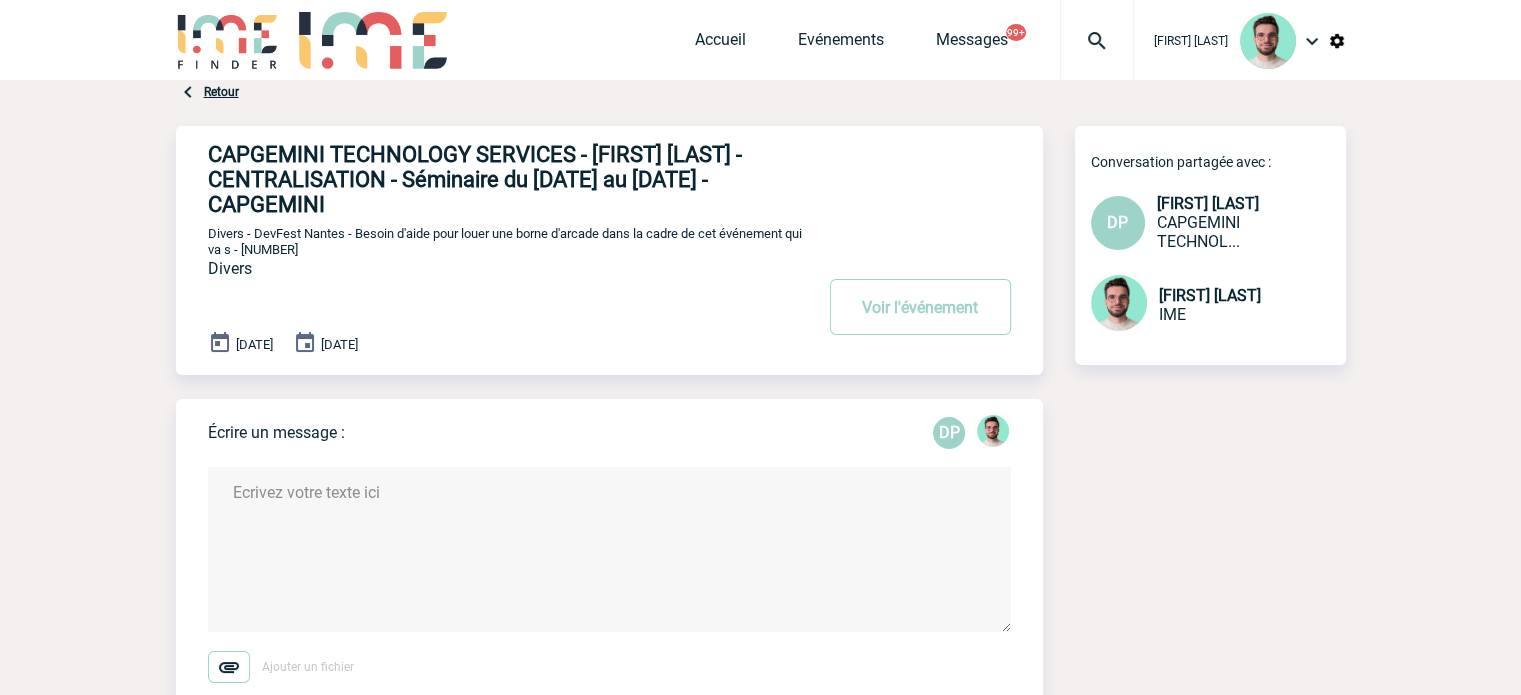 click at bounding box center [1097, 41] 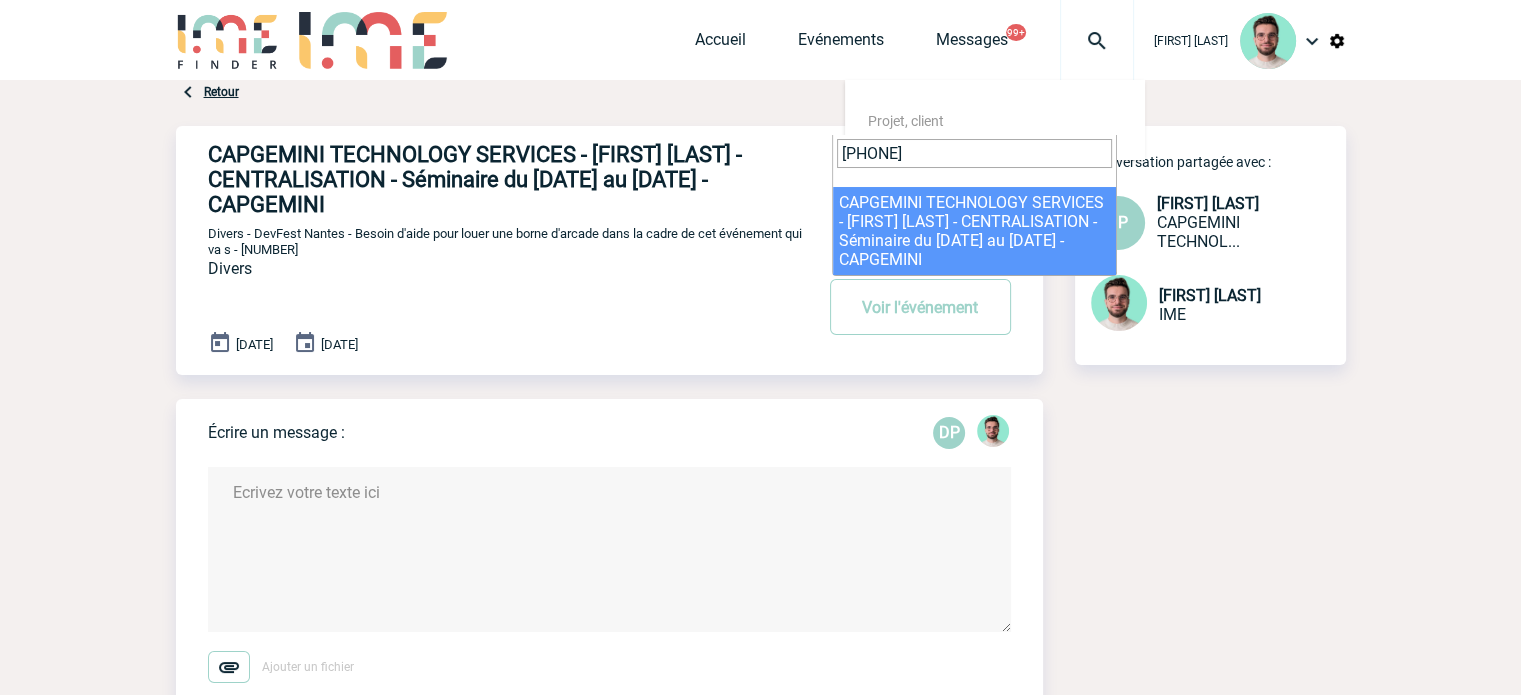 type on "2000416484" 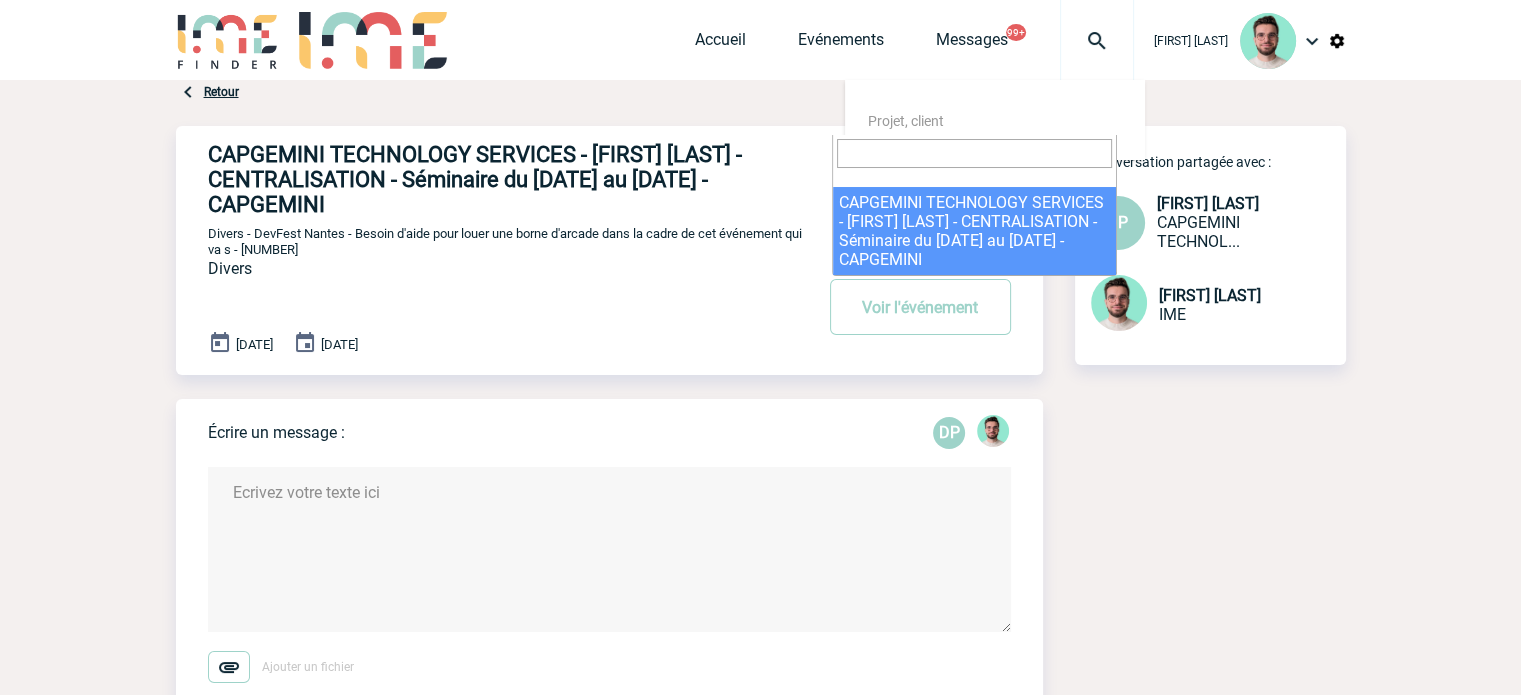 select on "15985" 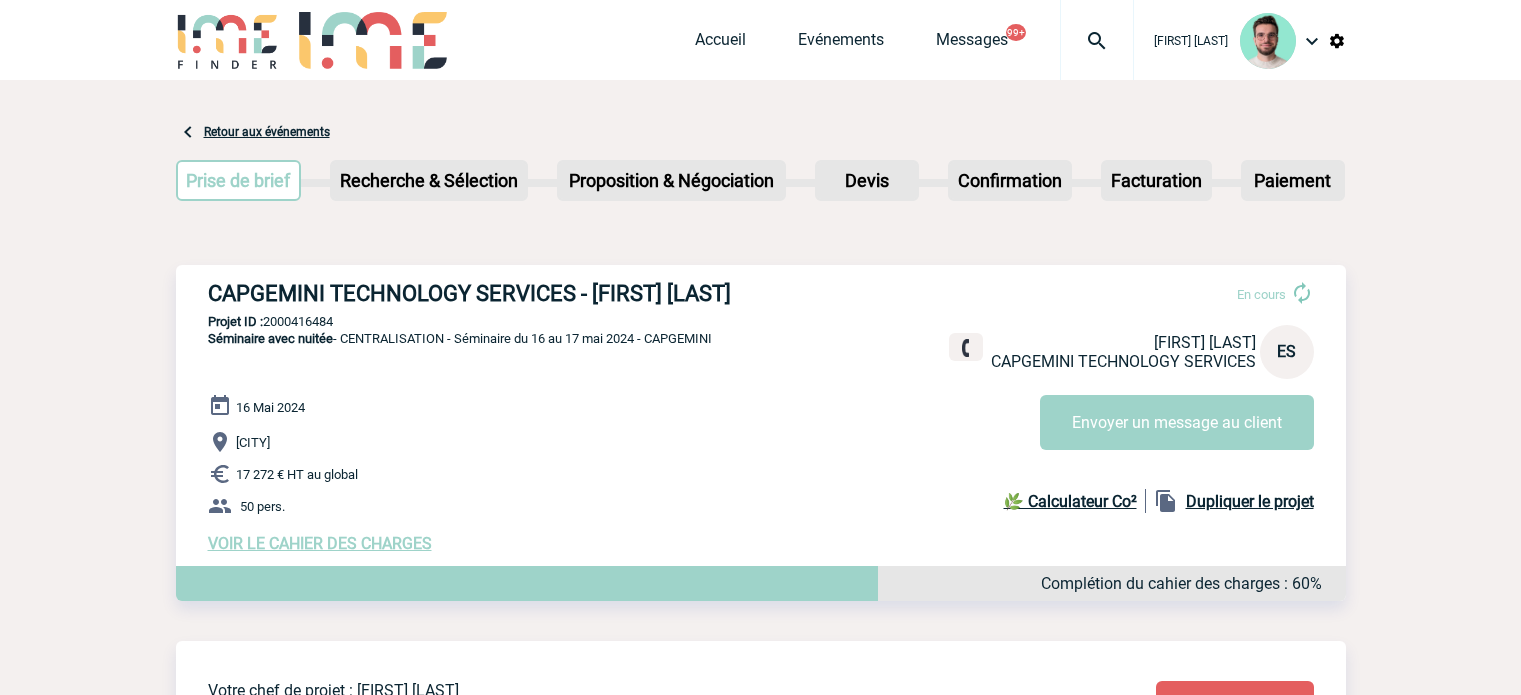 scroll, scrollTop: 0, scrollLeft: 0, axis: both 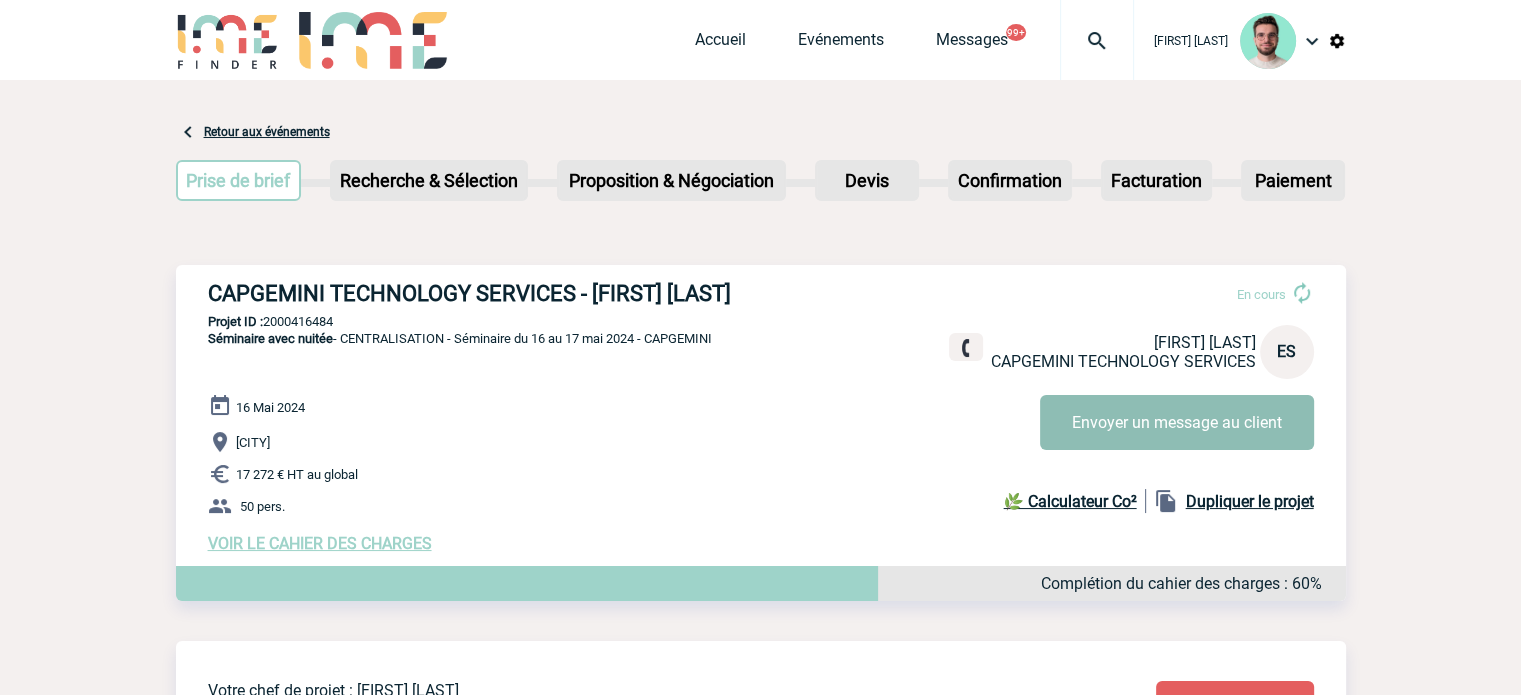 click on "Envoyer un message au client" at bounding box center [1177, 422] 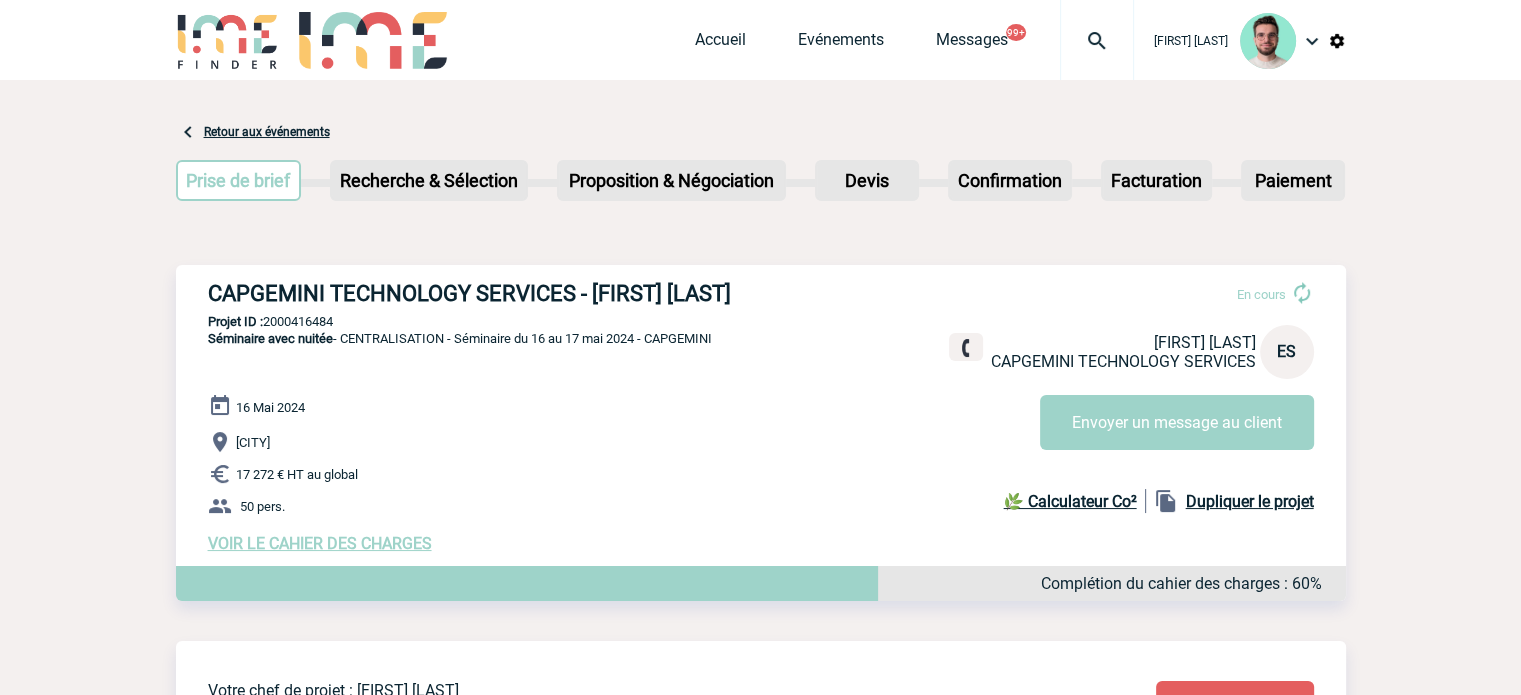 click on "Projet ID :  2000416484" at bounding box center (761, 321) 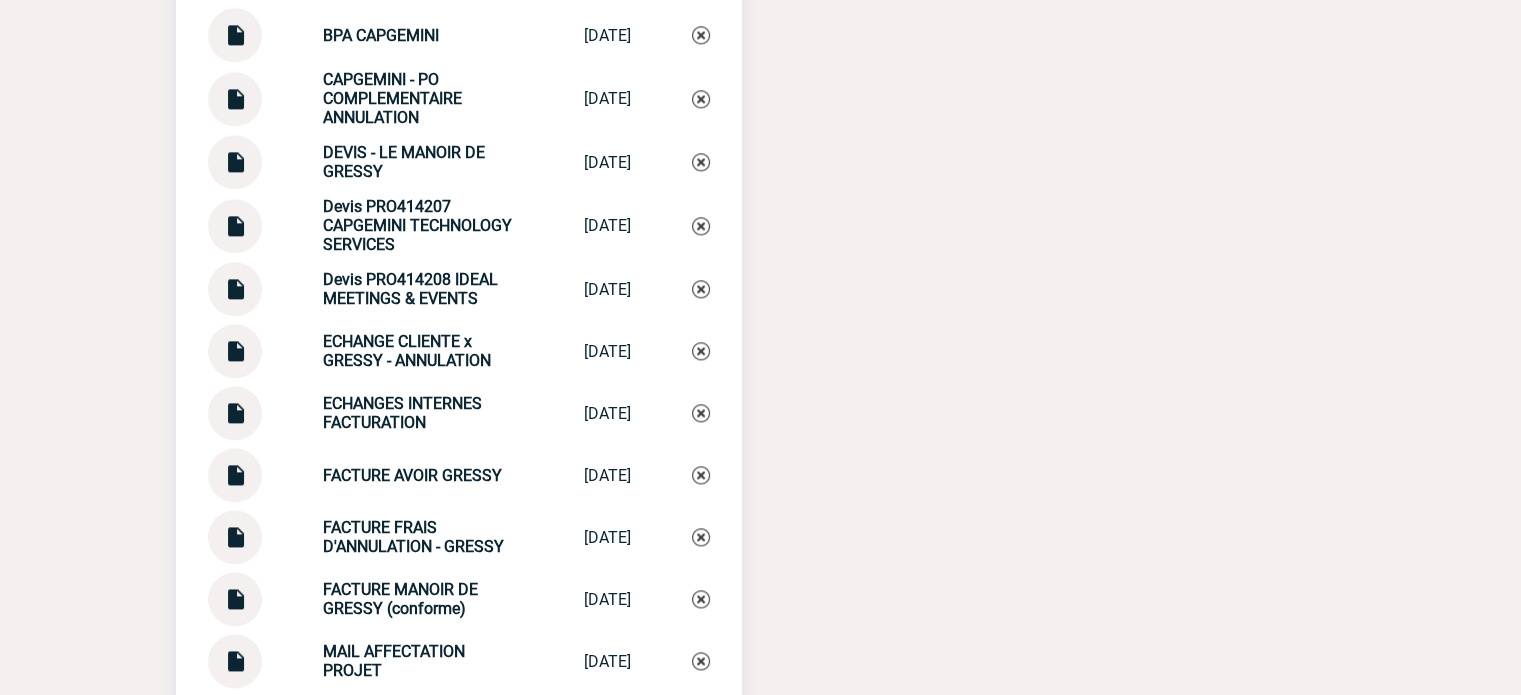 scroll, scrollTop: 2065, scrollLeft: 0, axis: vertical 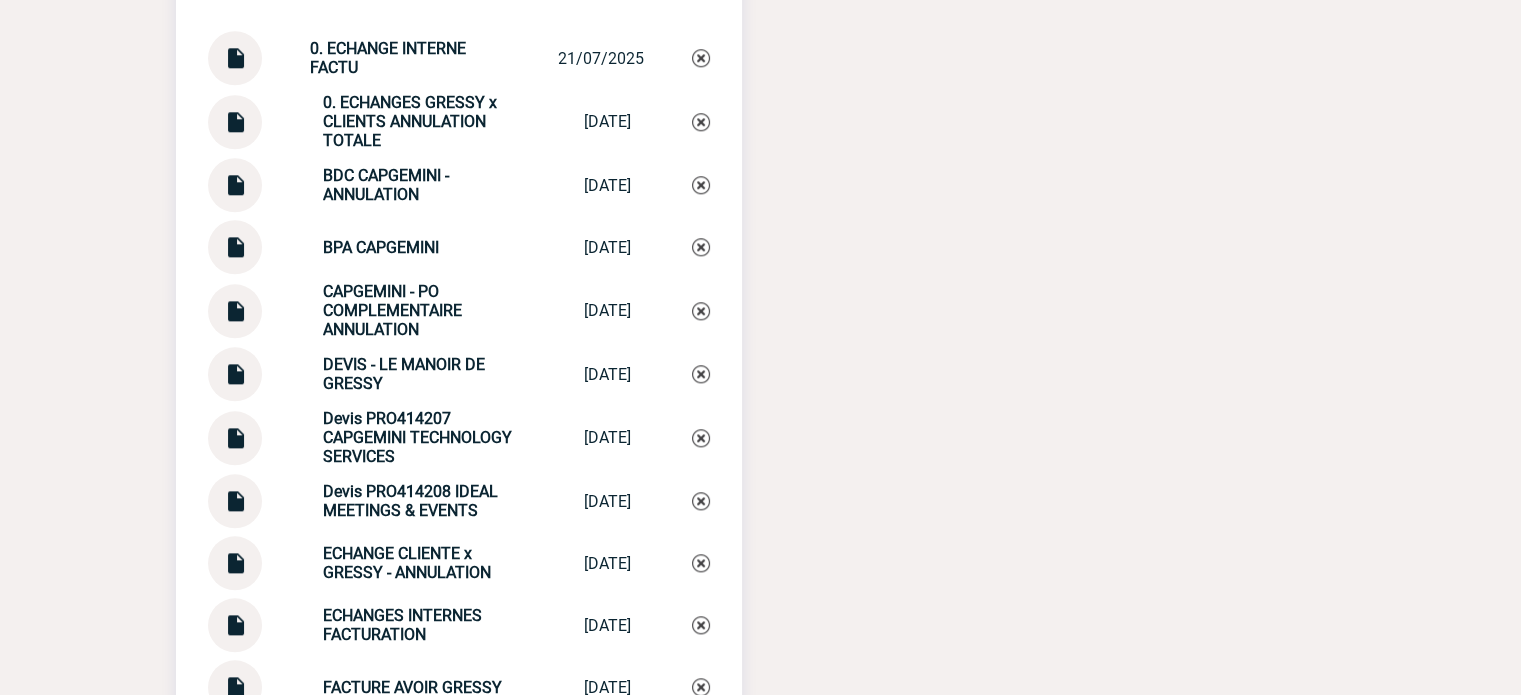 click at bounding box center [235, 114] 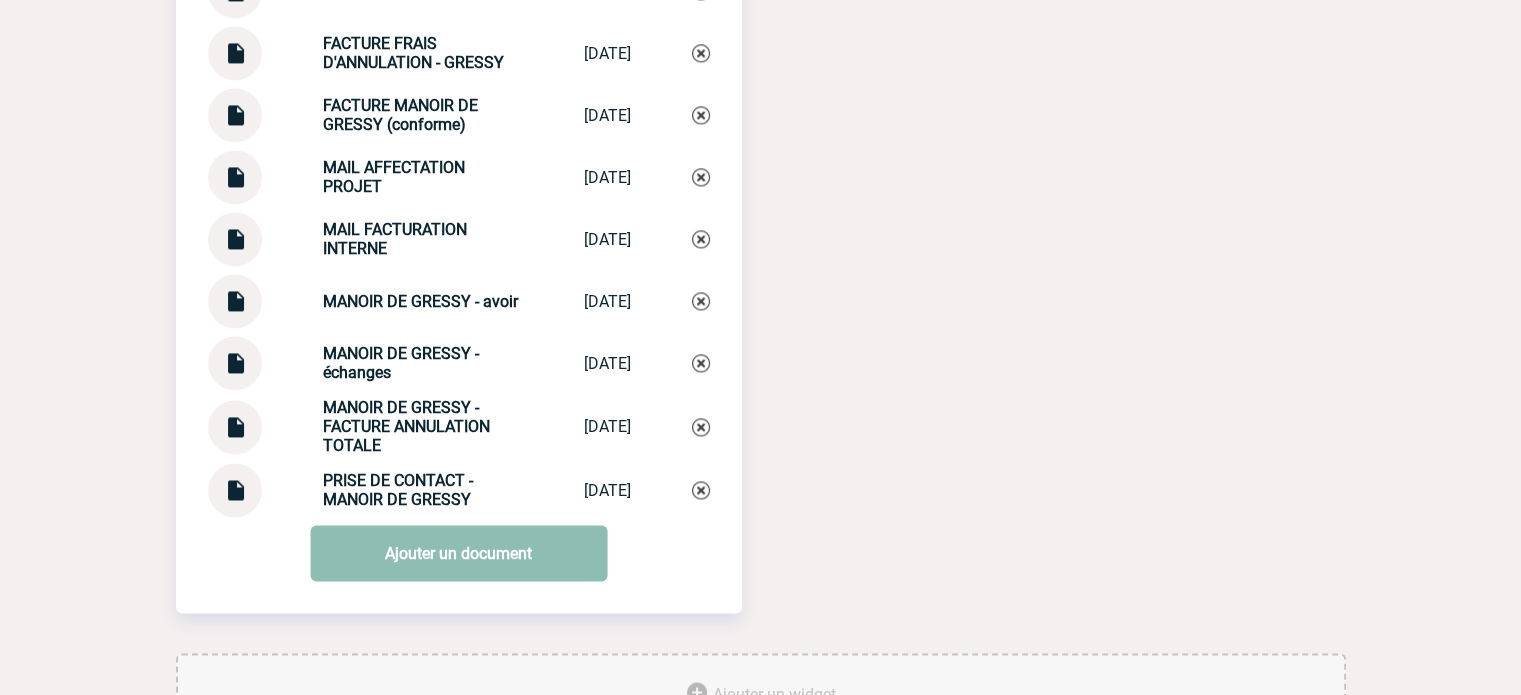 scroll, scrollTop: 2974, scrollLeft: 0, axis: vertical 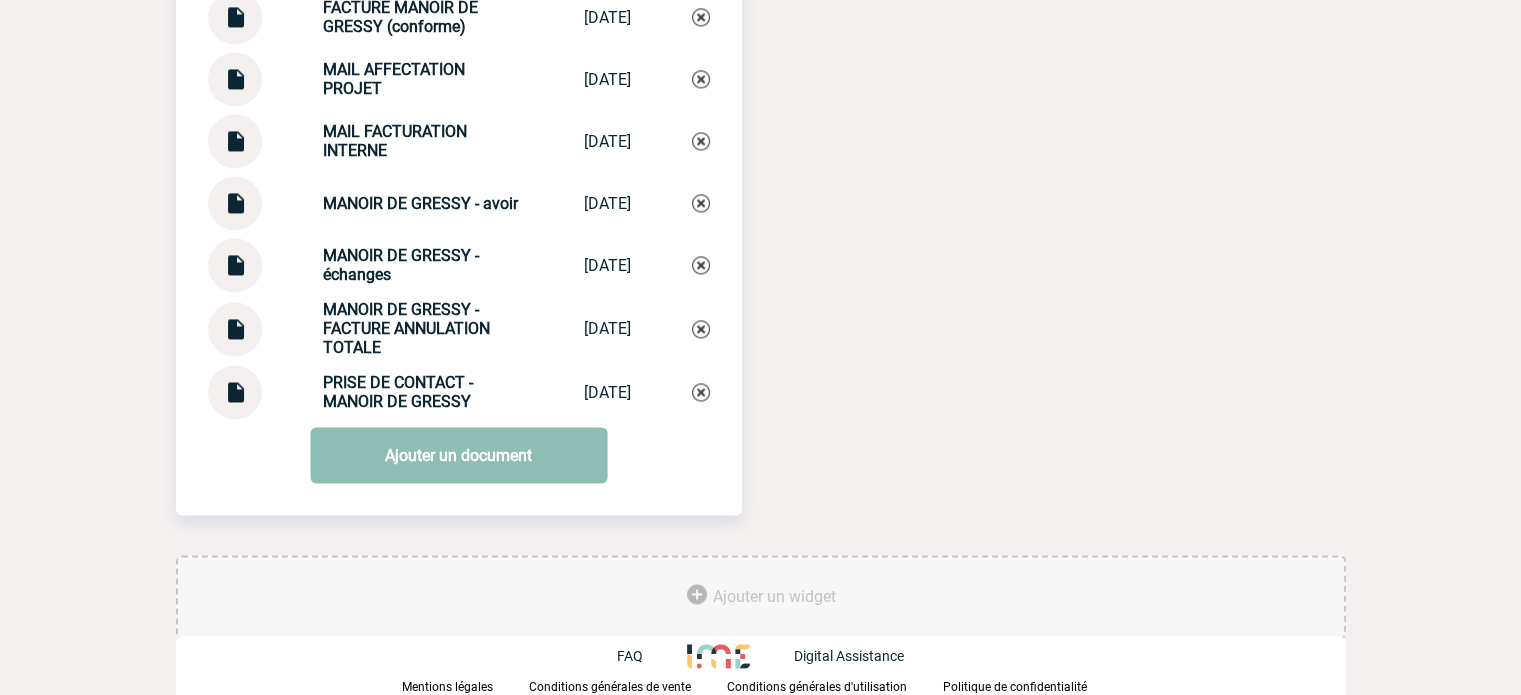 click on "Ajouter un document" at bounding box center [458, 455] 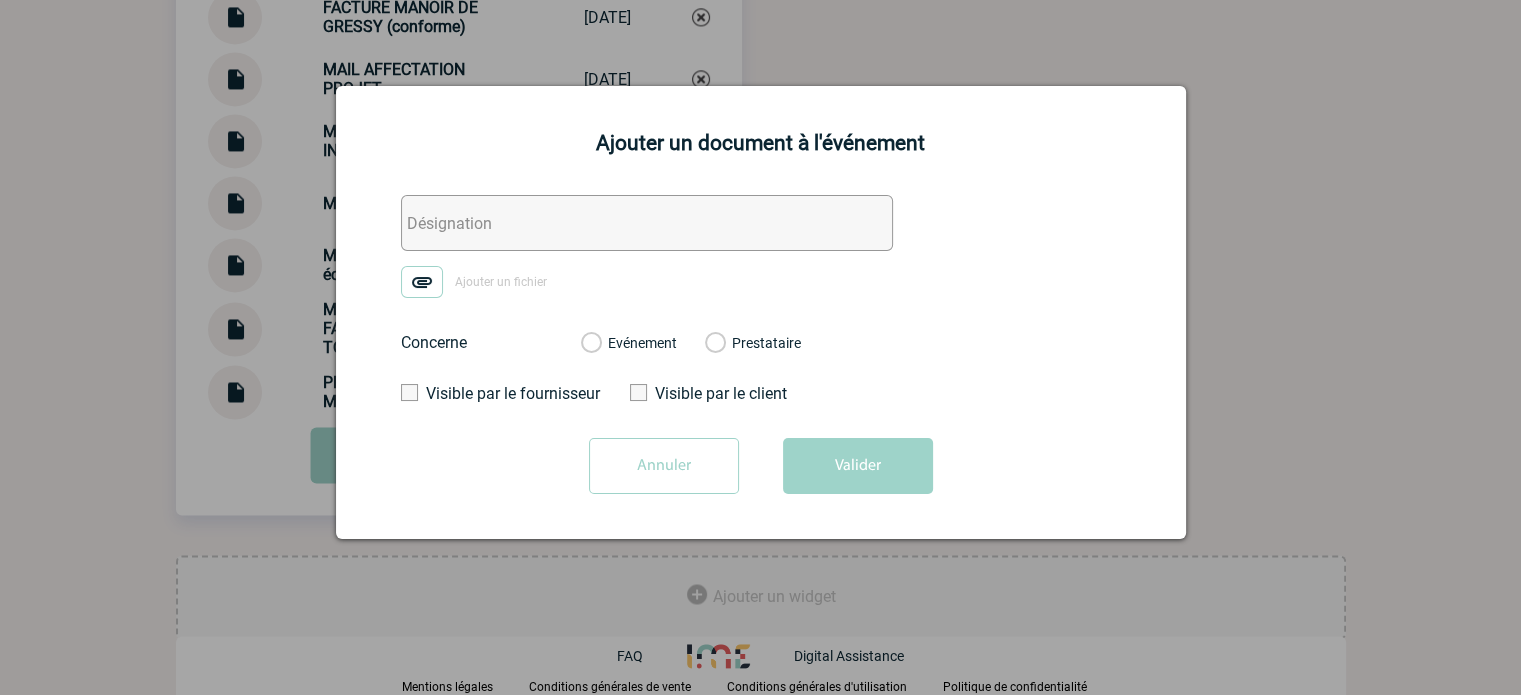 click at bounding box center [647, 223] 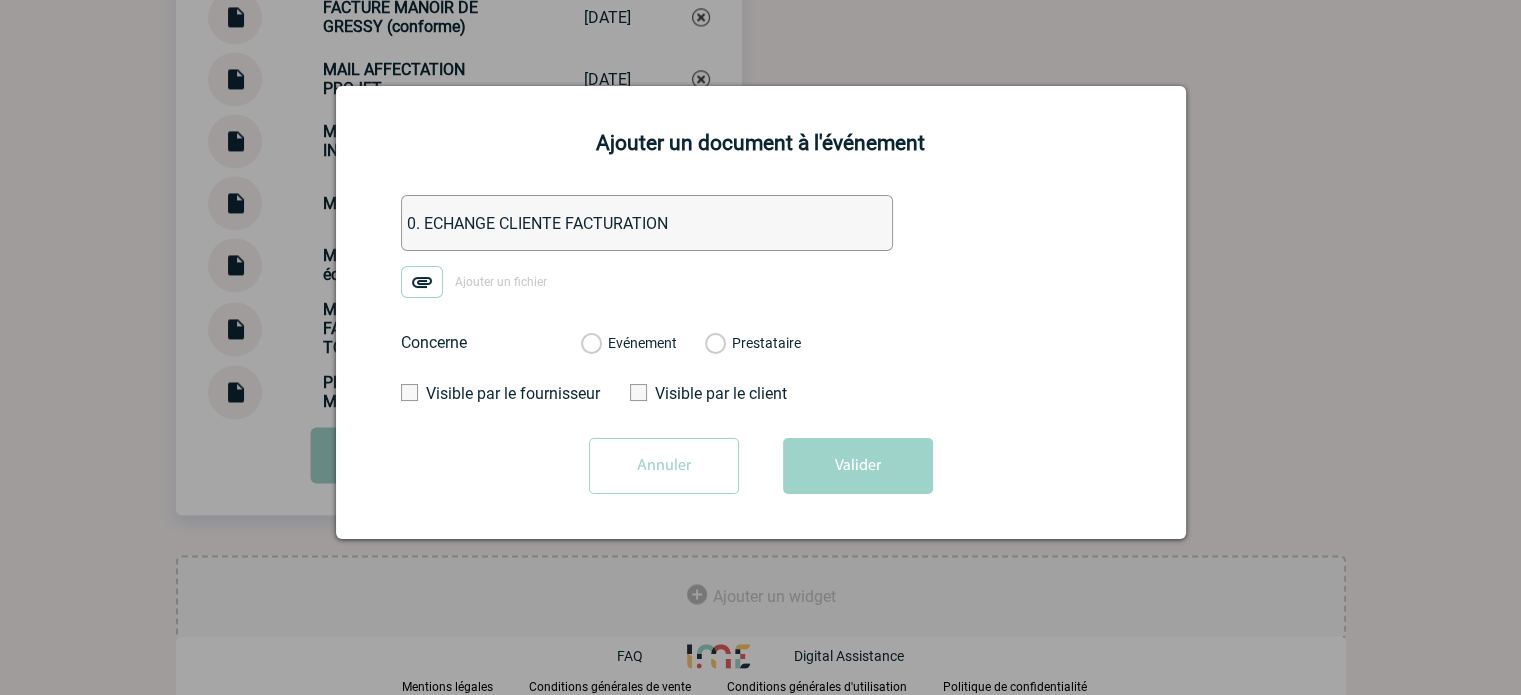 type on "0. ECHANGE CLIENTE FACTURATION" 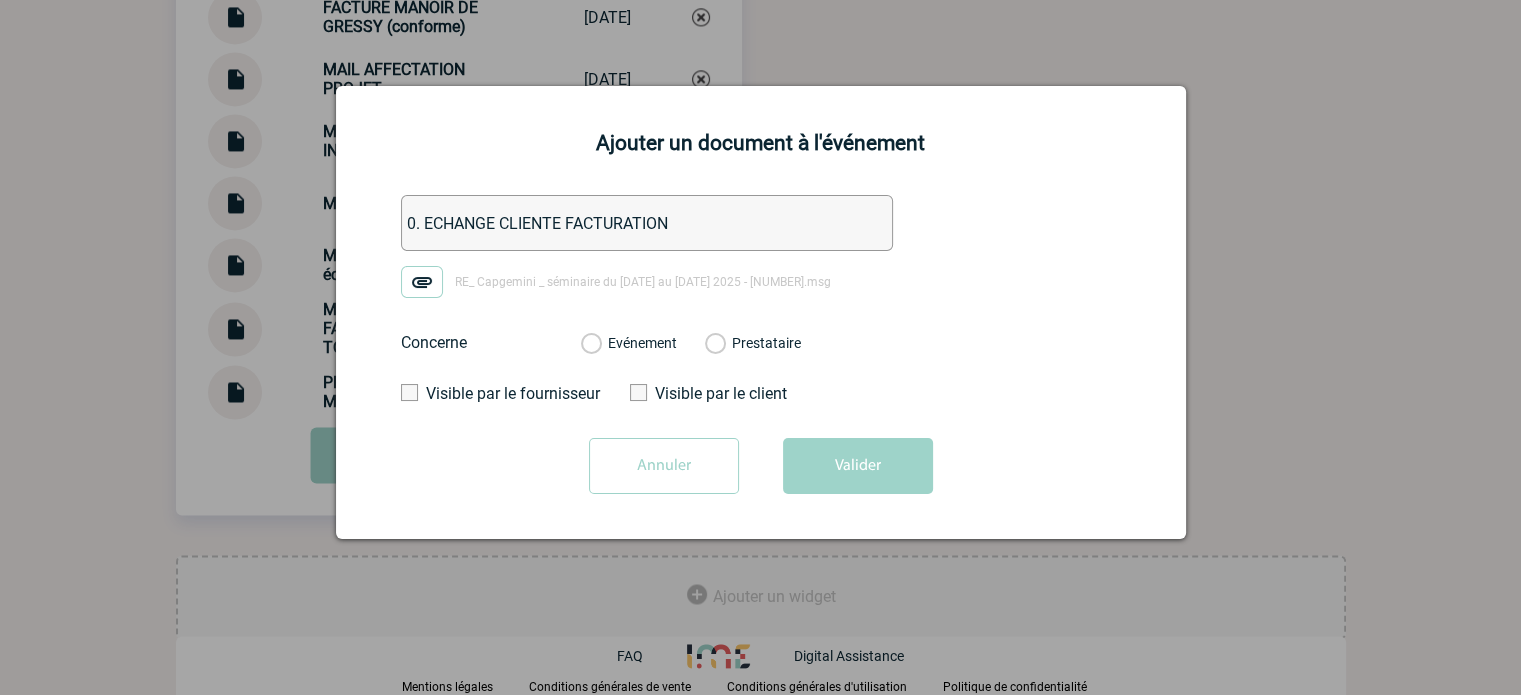 click on "Evénement" at bounding box center (590, 344) 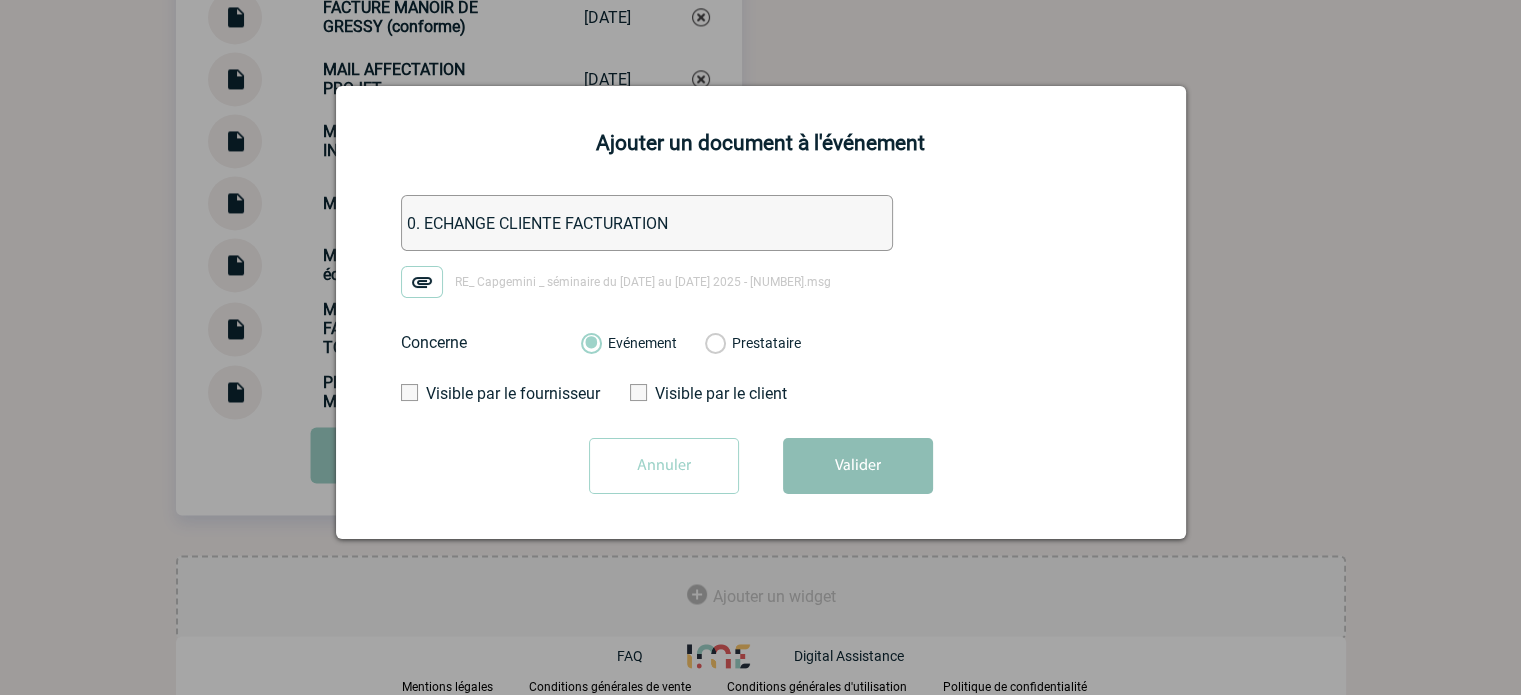 click on "Valider" at bounding box center [858, 466] 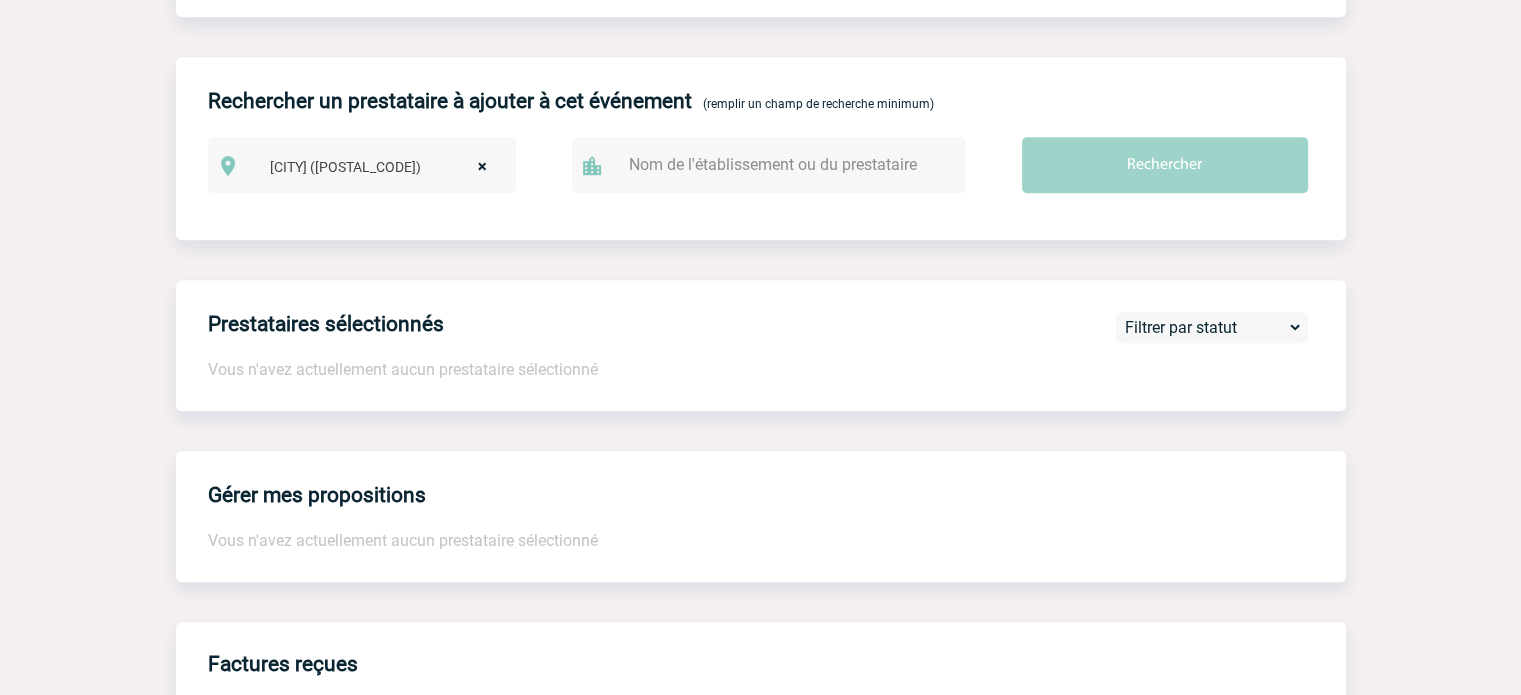 scroll, scrollTop: 0, scrollLeft: 0, axis: both 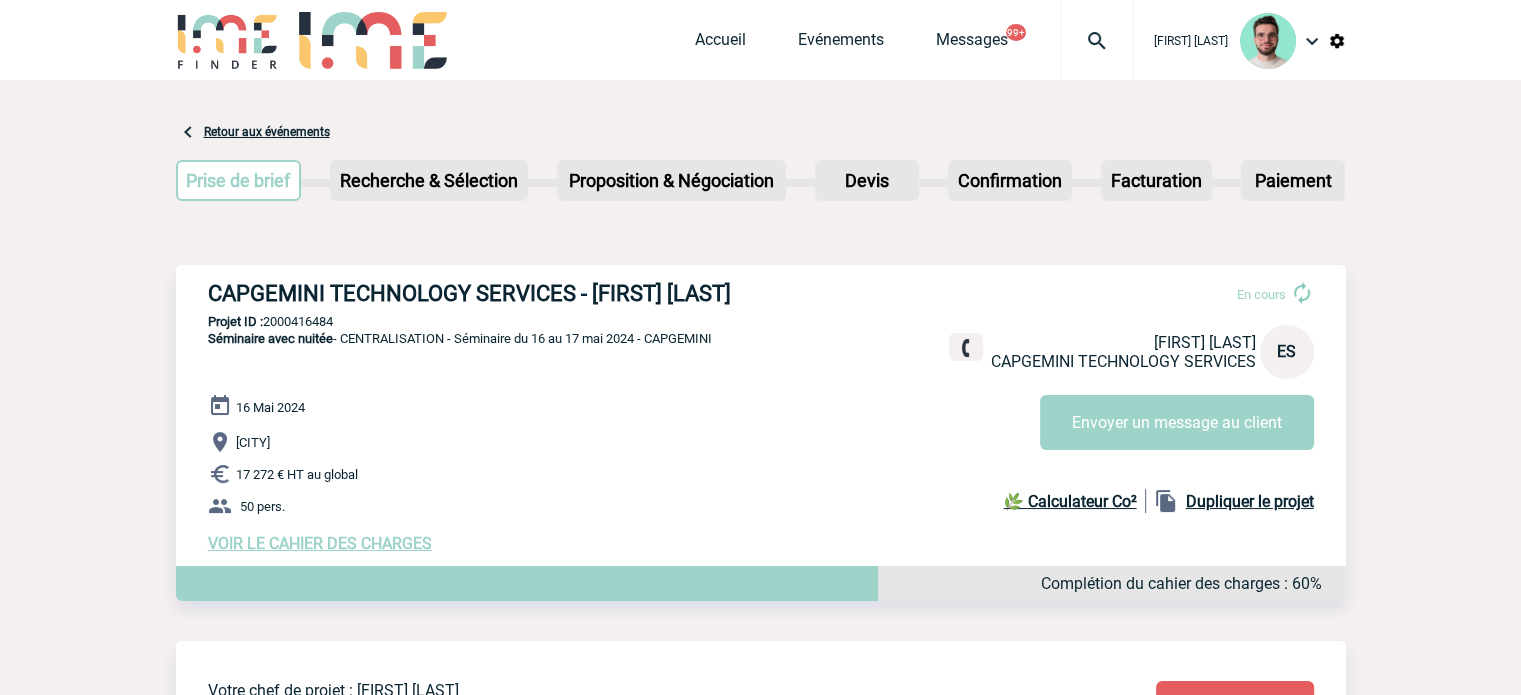 click on "Accueil
Evénements
Messages
99+
Projet, client
Projet, client" at bounding box center [914, 40] 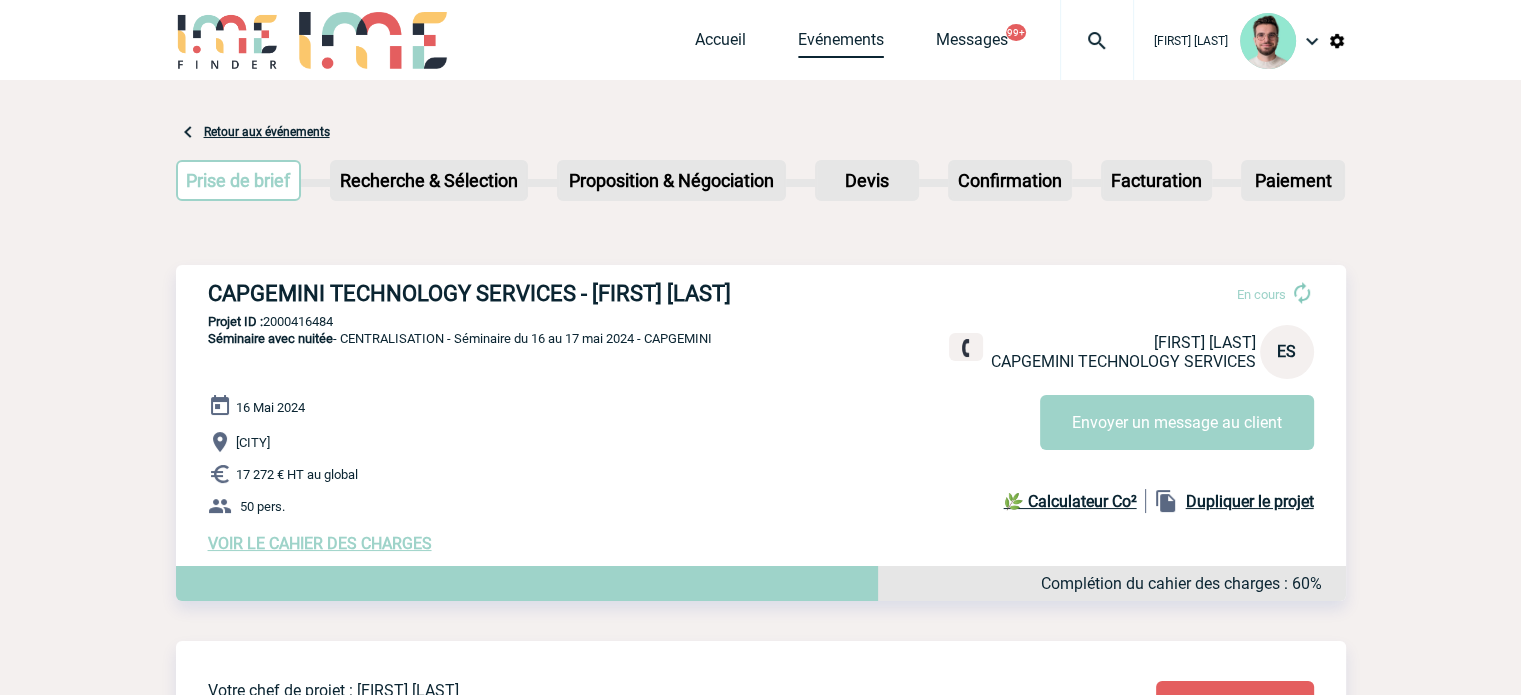 click on "Evénements" at bounding box center [841, 44] 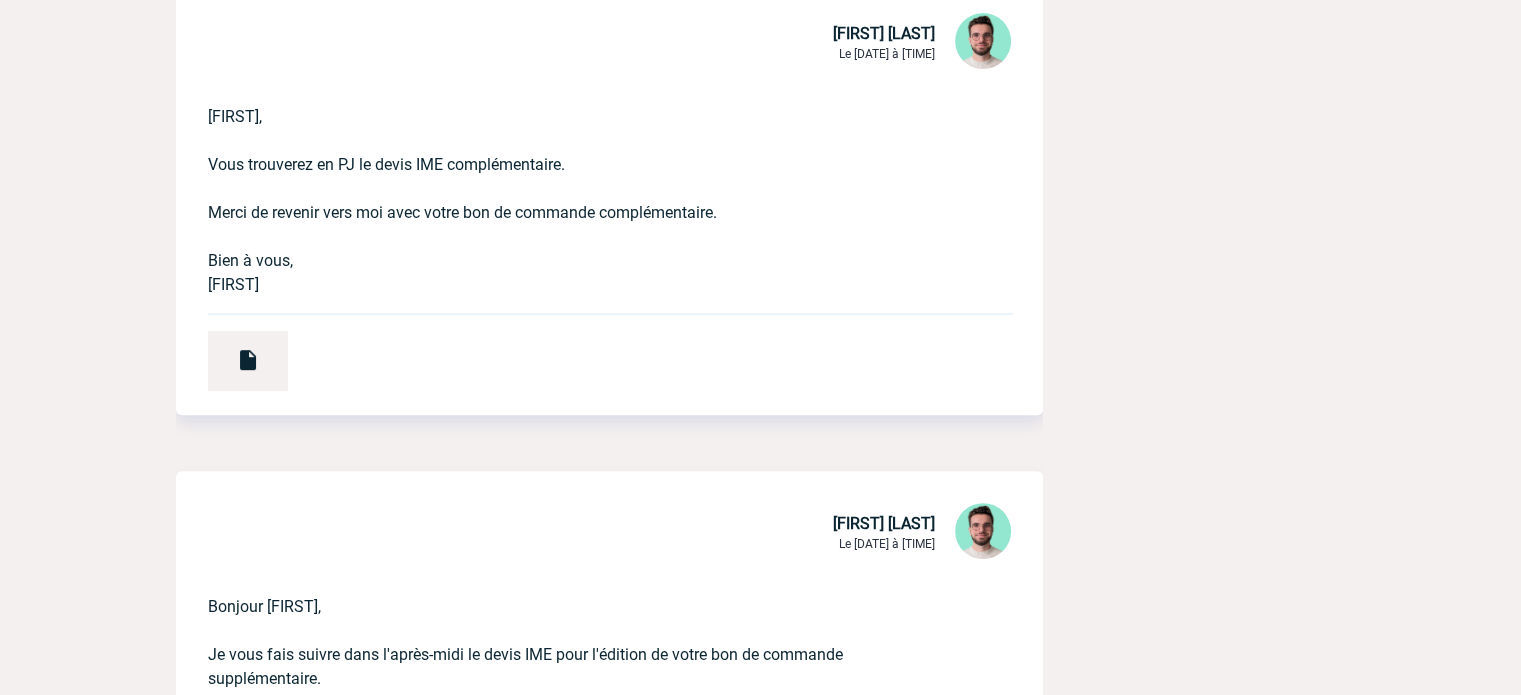 scroll, scrollTop: 600, scrollLeft: 0, axis: vertical 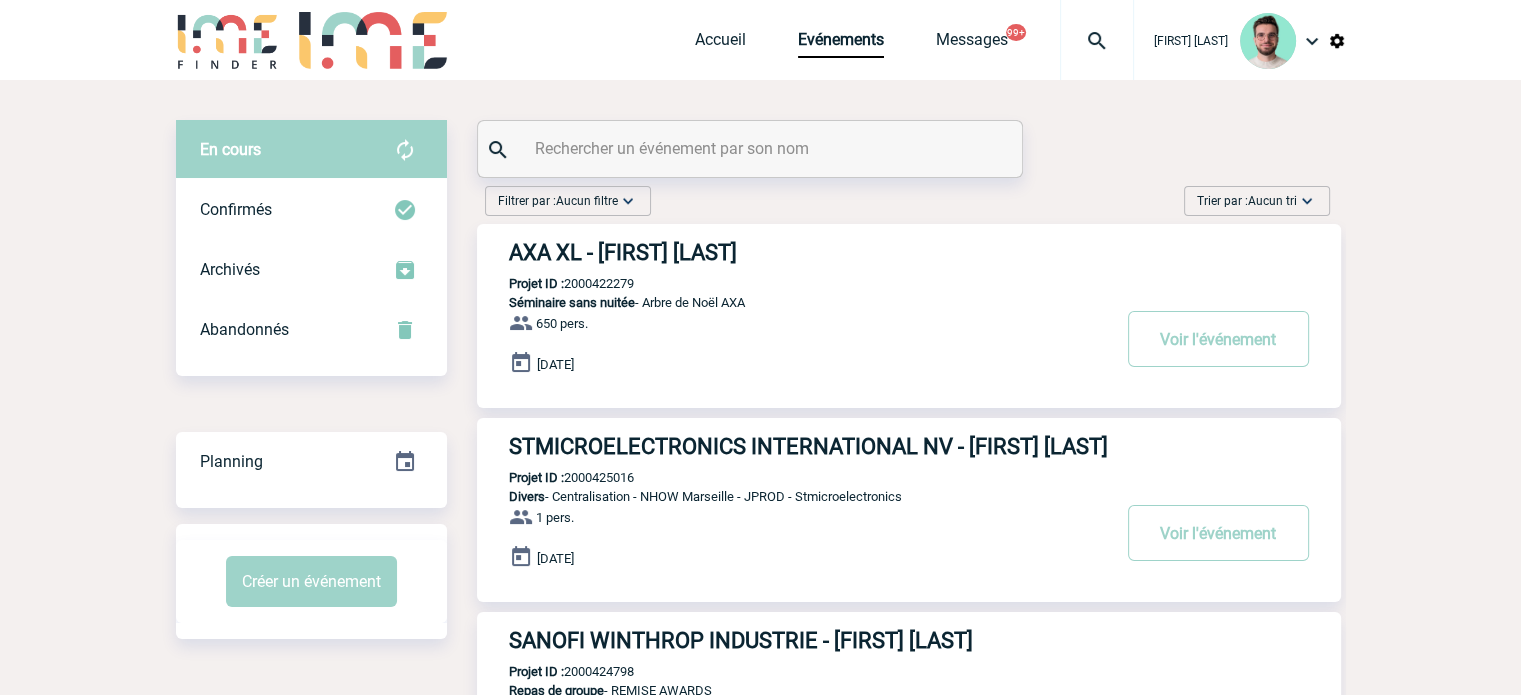 click at bounding box center [752, 148] 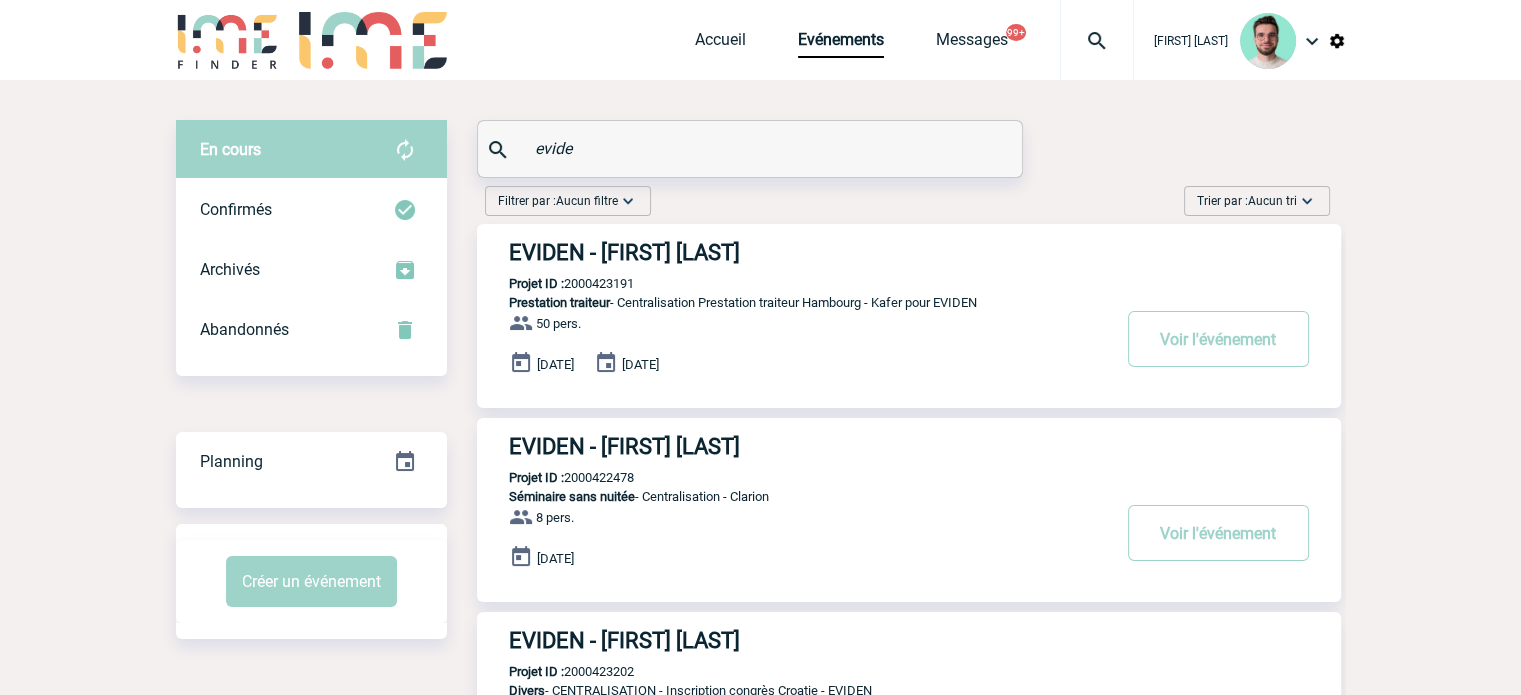 type on "evide" 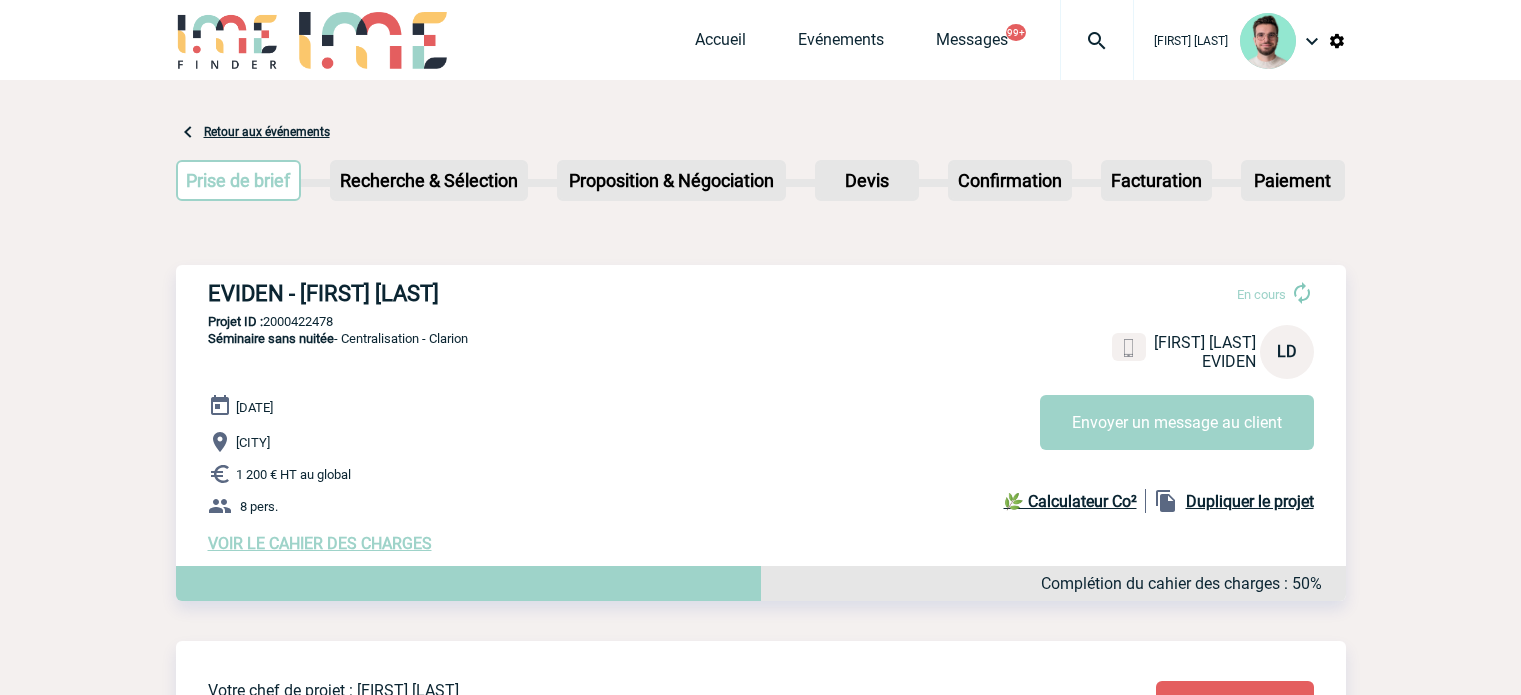 scroll, scrollTop: 0, scrollLeft: 0, axis: both 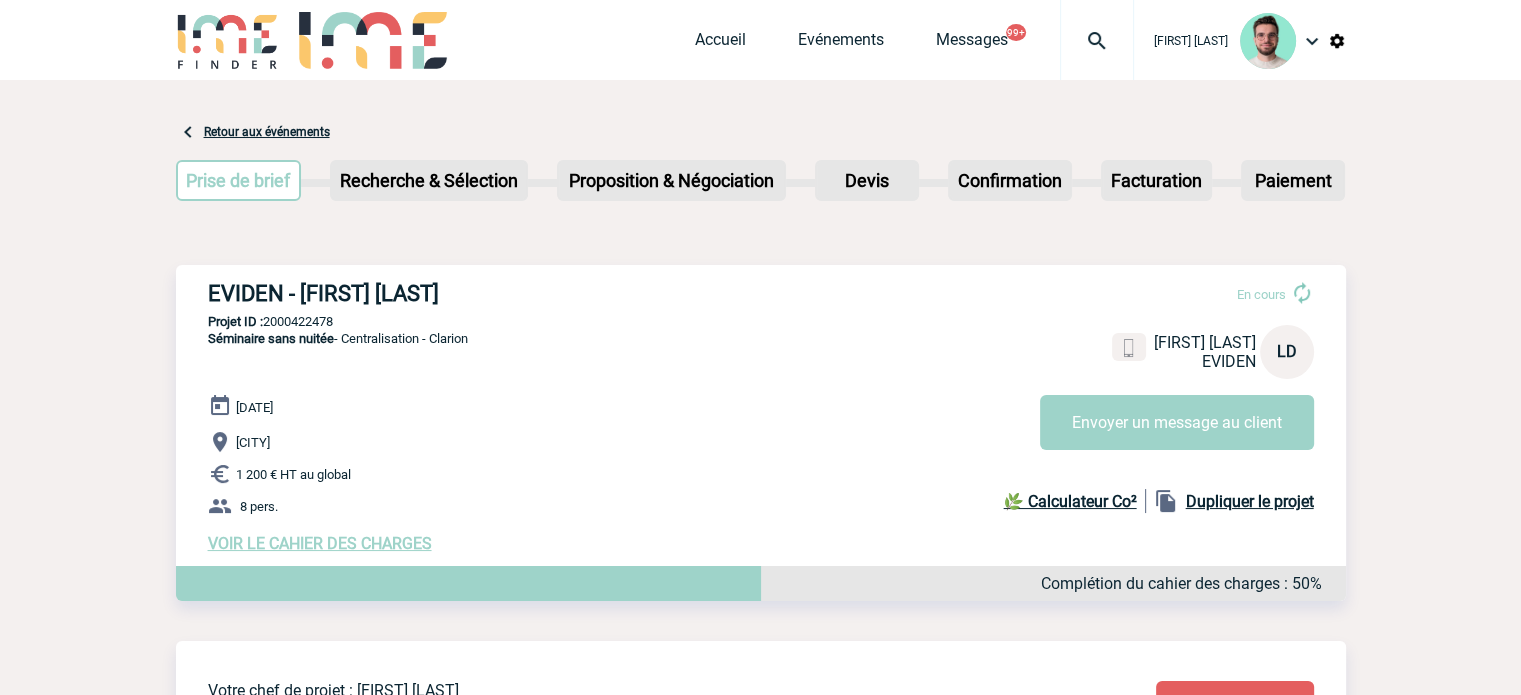 click at bounding box center [1097, 40] 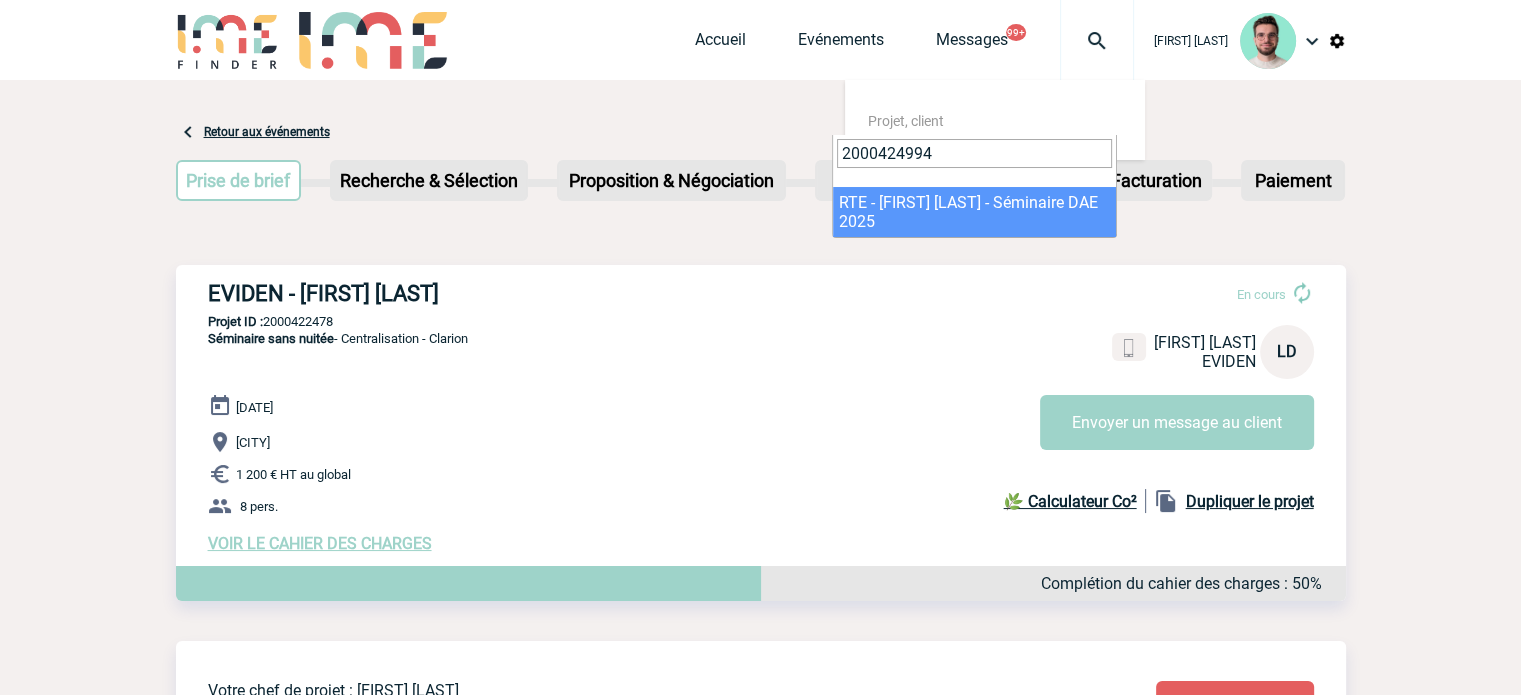 type on "2000424994" 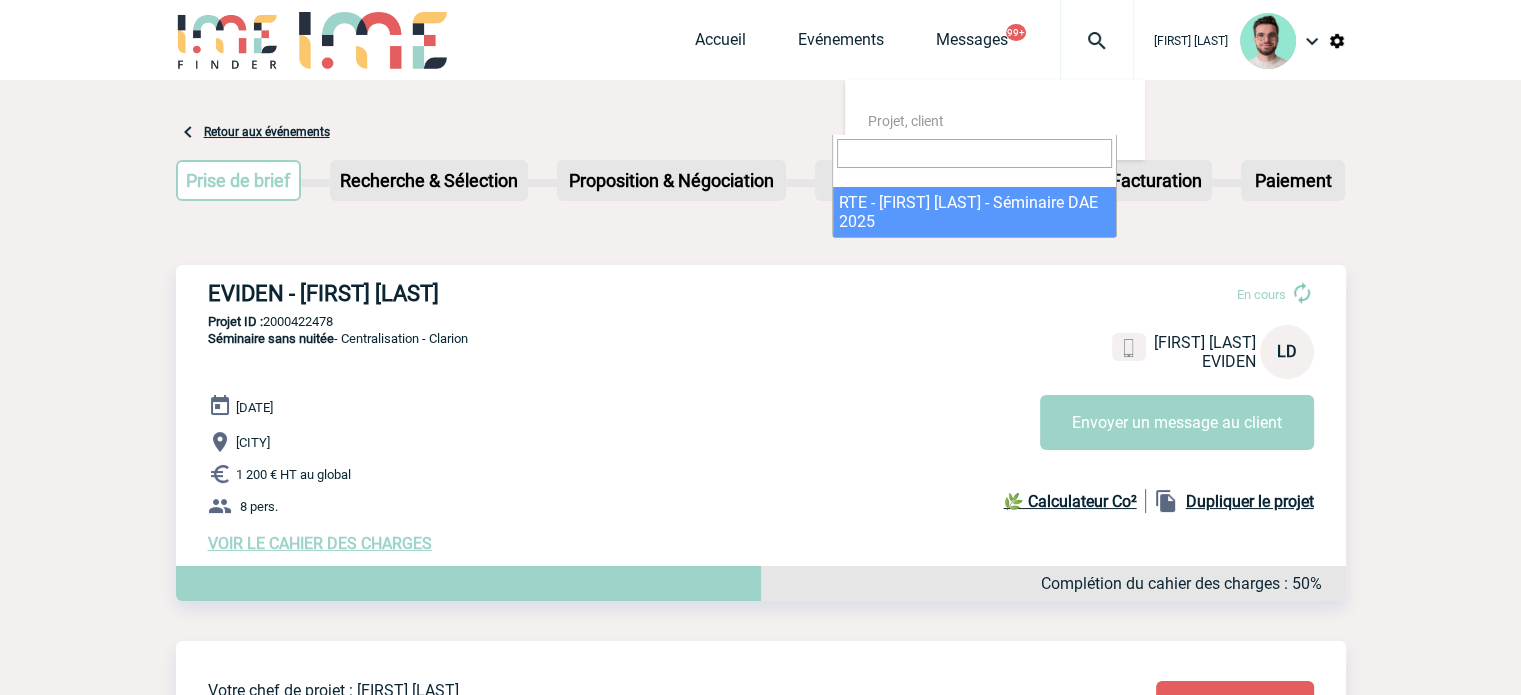 select on "24495" 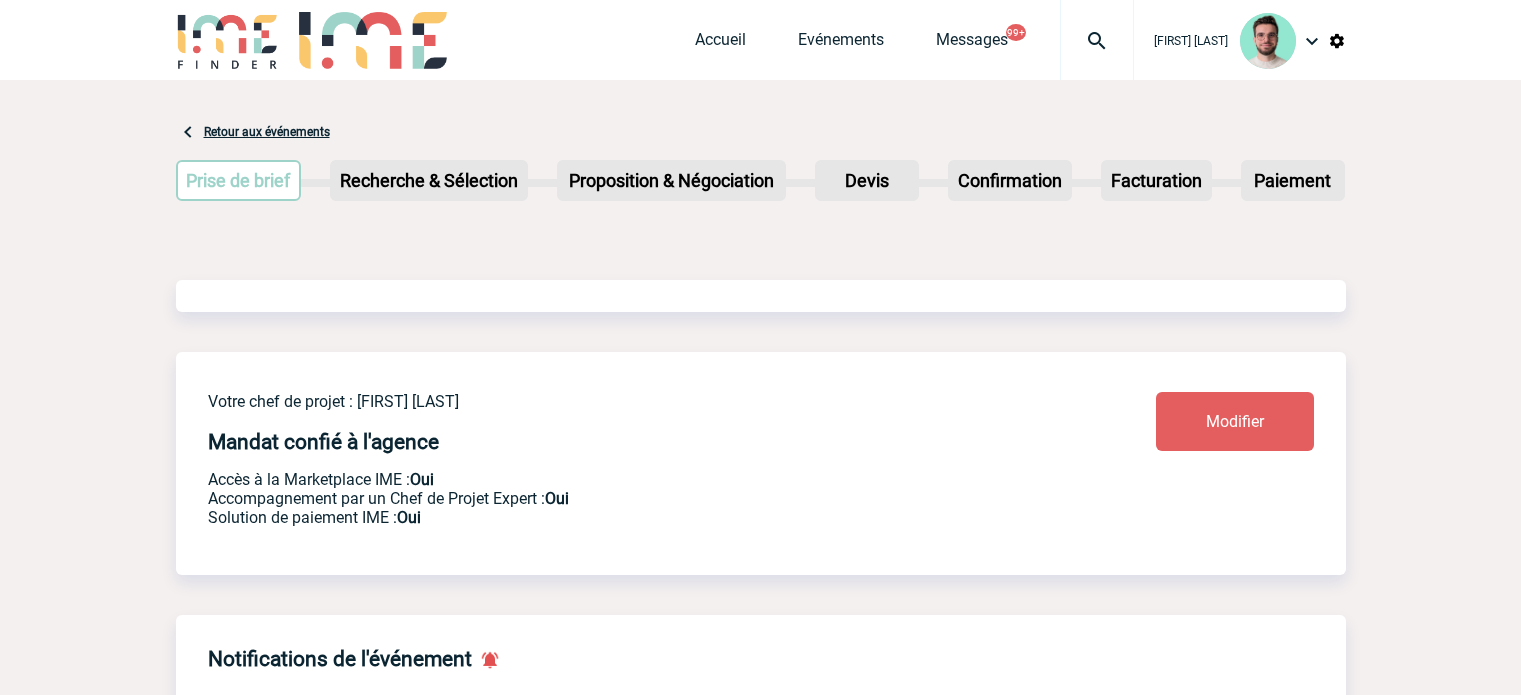 scroll, scrollTop: 0, scrollLeft: 0, axis: both 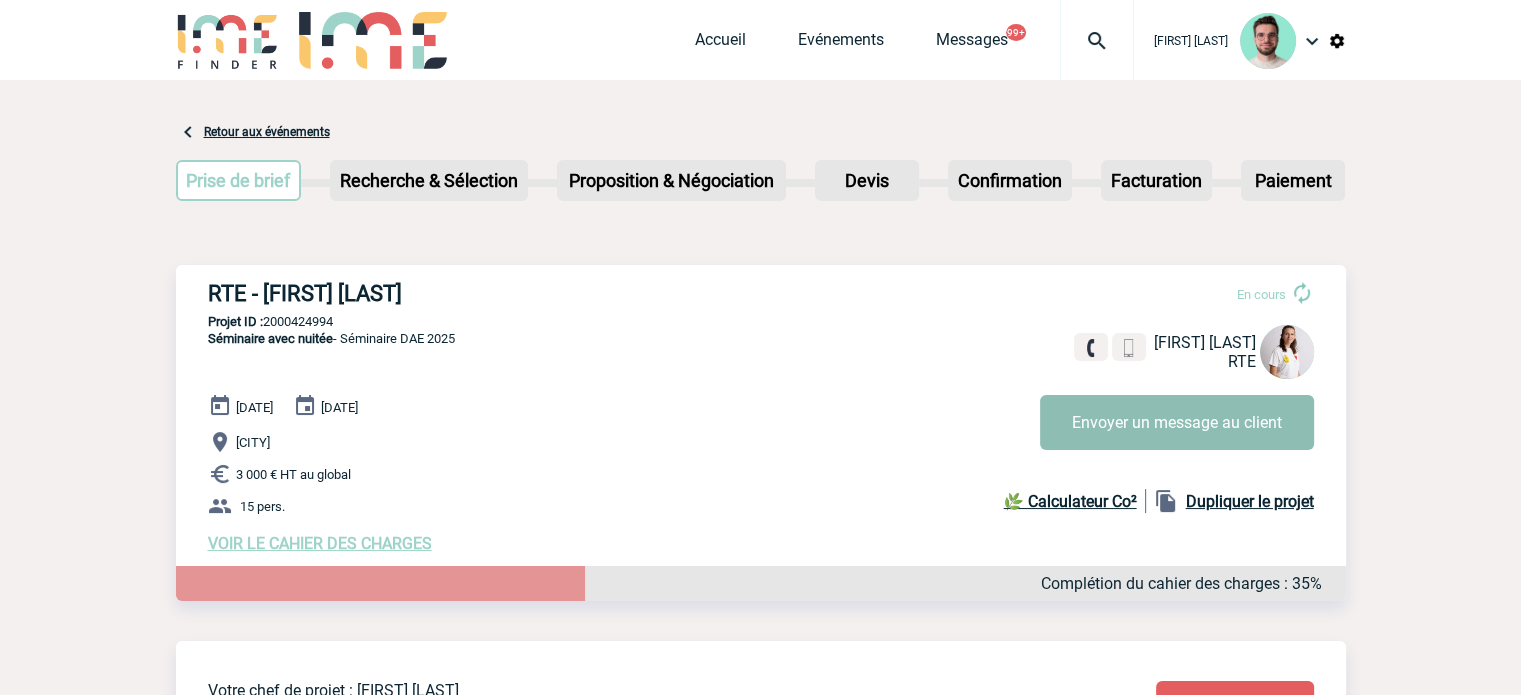 click on "Envoyer un message au client" at bounding box center [1177, 422] 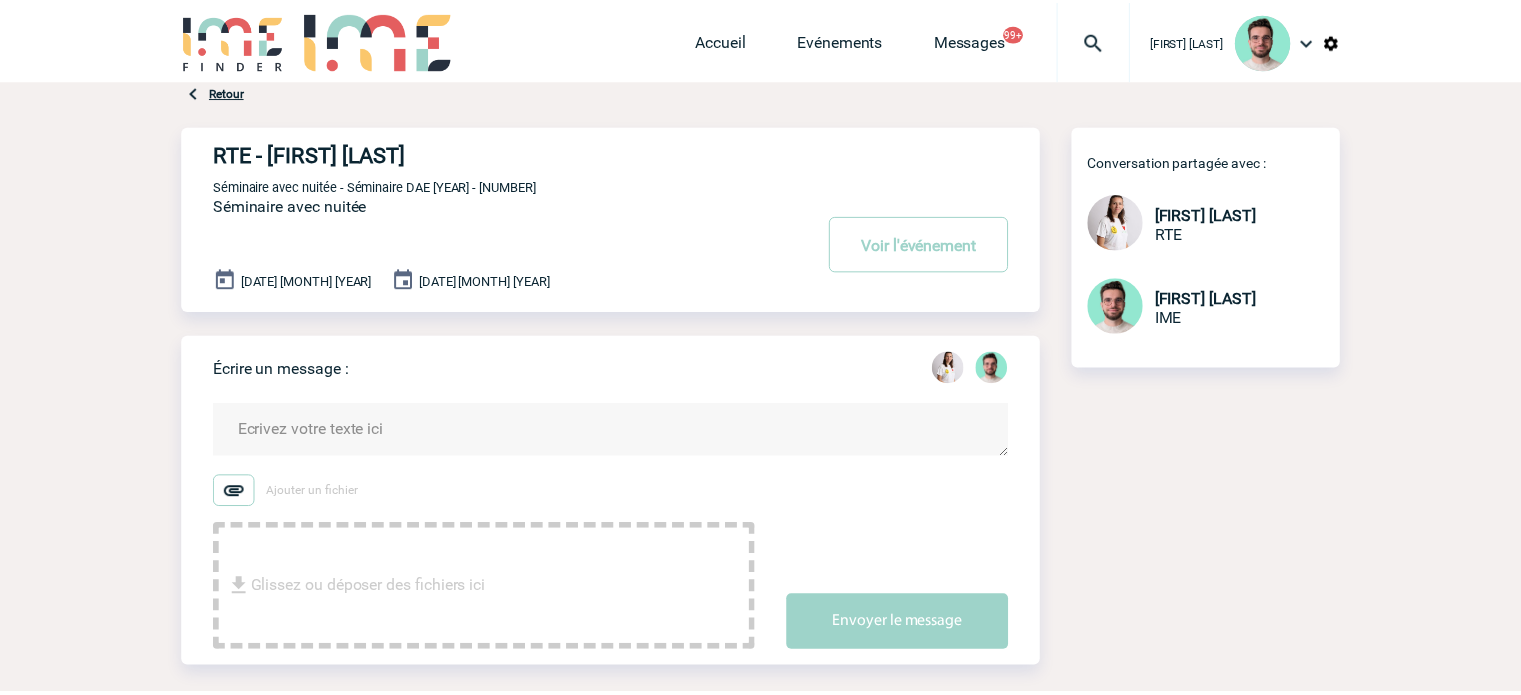scroll, scrollTop: 0, scrollLeft: 0, axis: both 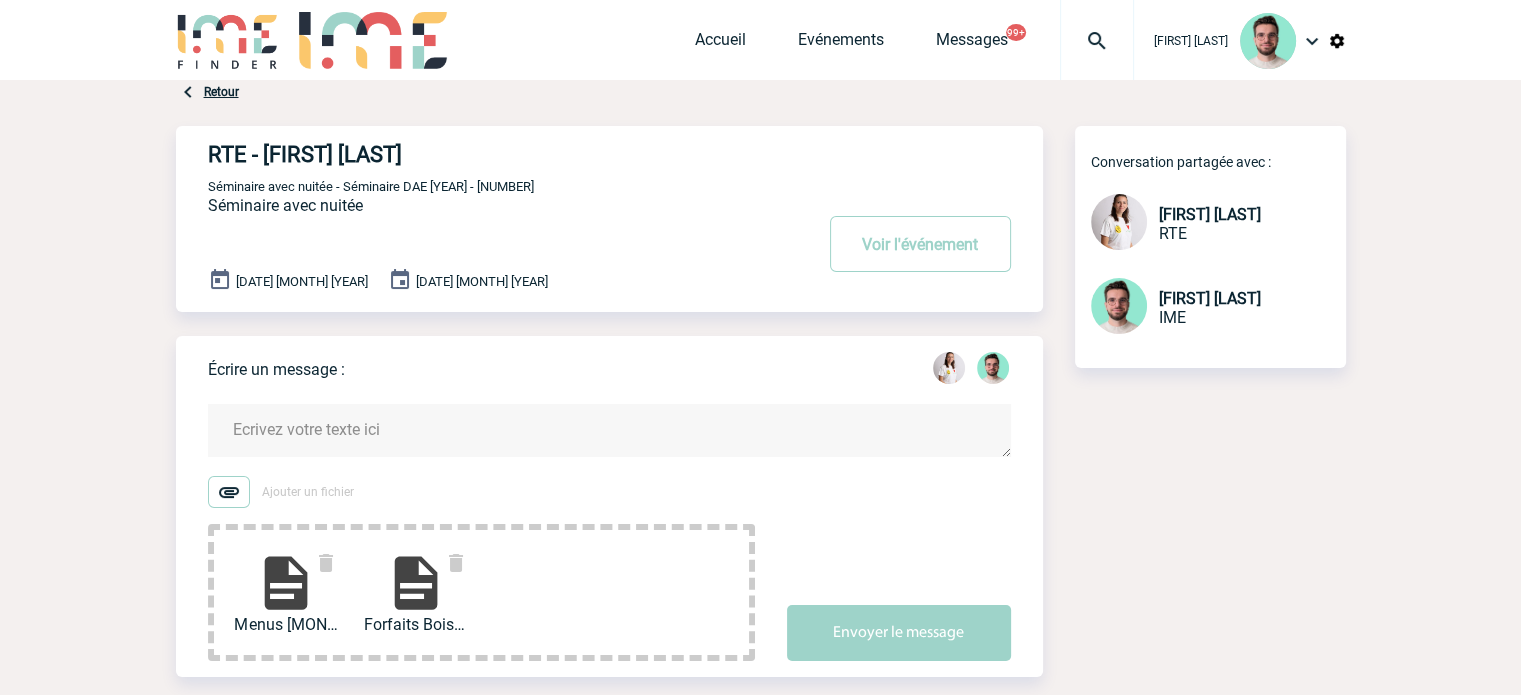 click at bounding box center (609, 430) 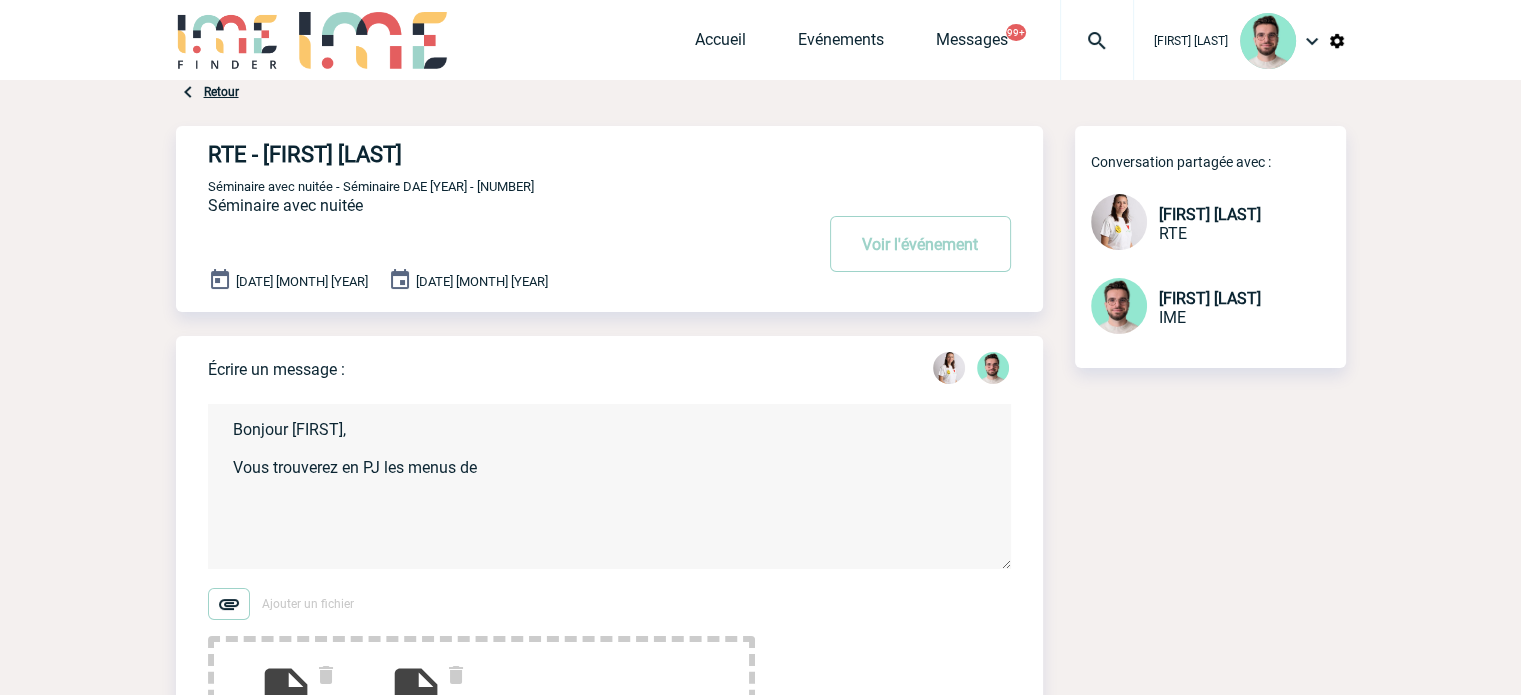 click on "Bonjour [FIRST],
Vous trouverez en PJ les menus de" at bounding box center (609, 486) 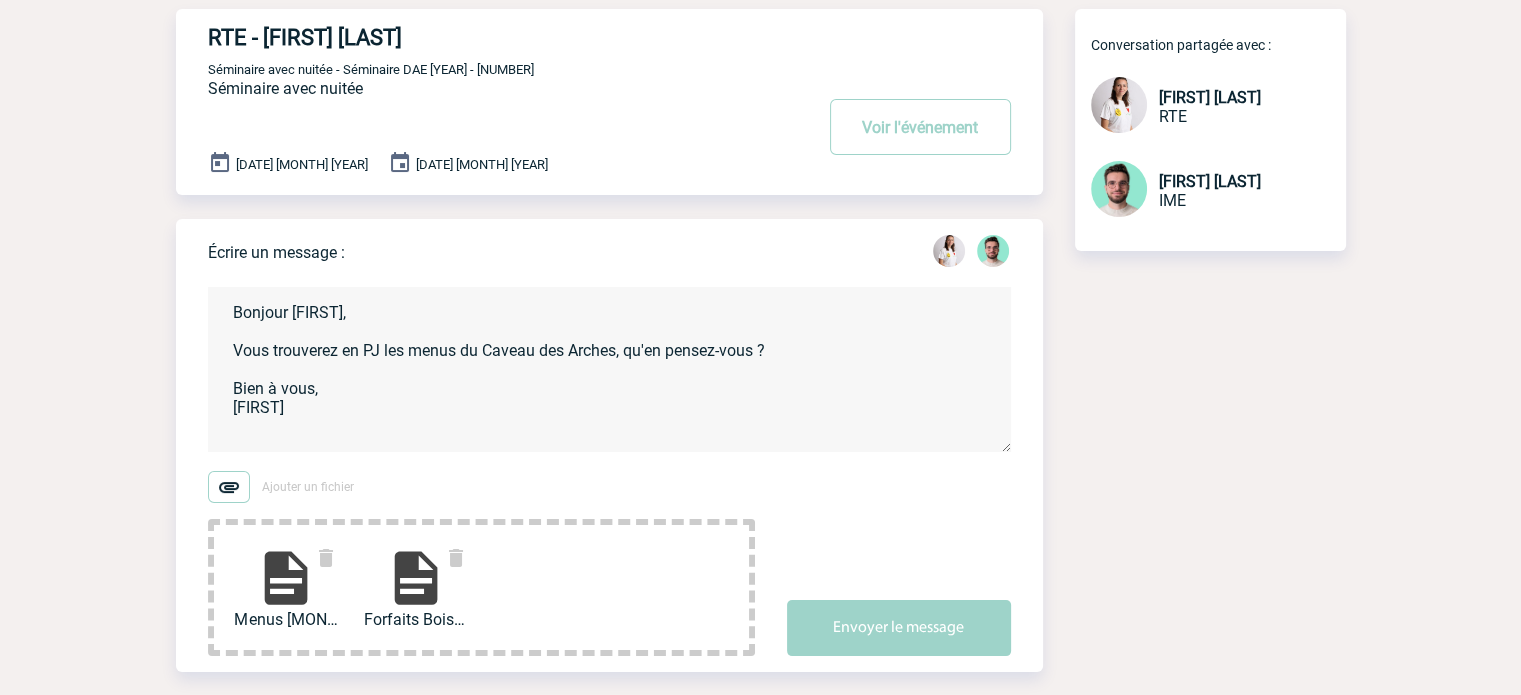 scroll, scrollTop: 300, scrollLeft: 0, axis: vertical 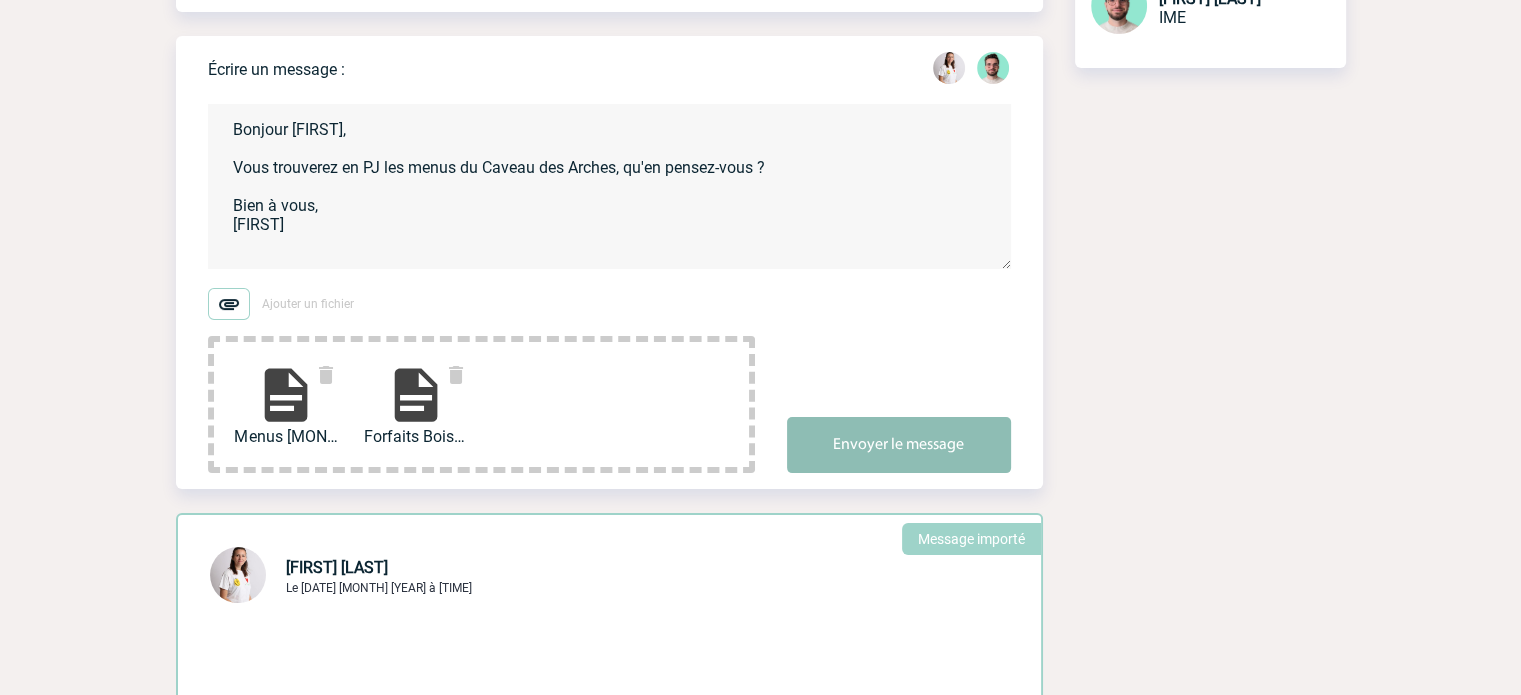 type on "Bonjour [FIRST],
Vous trouverez en PJ les menus du Caveau des Arches, qu'en pensez-vous ?
Bien à vous,
[FIRST]" 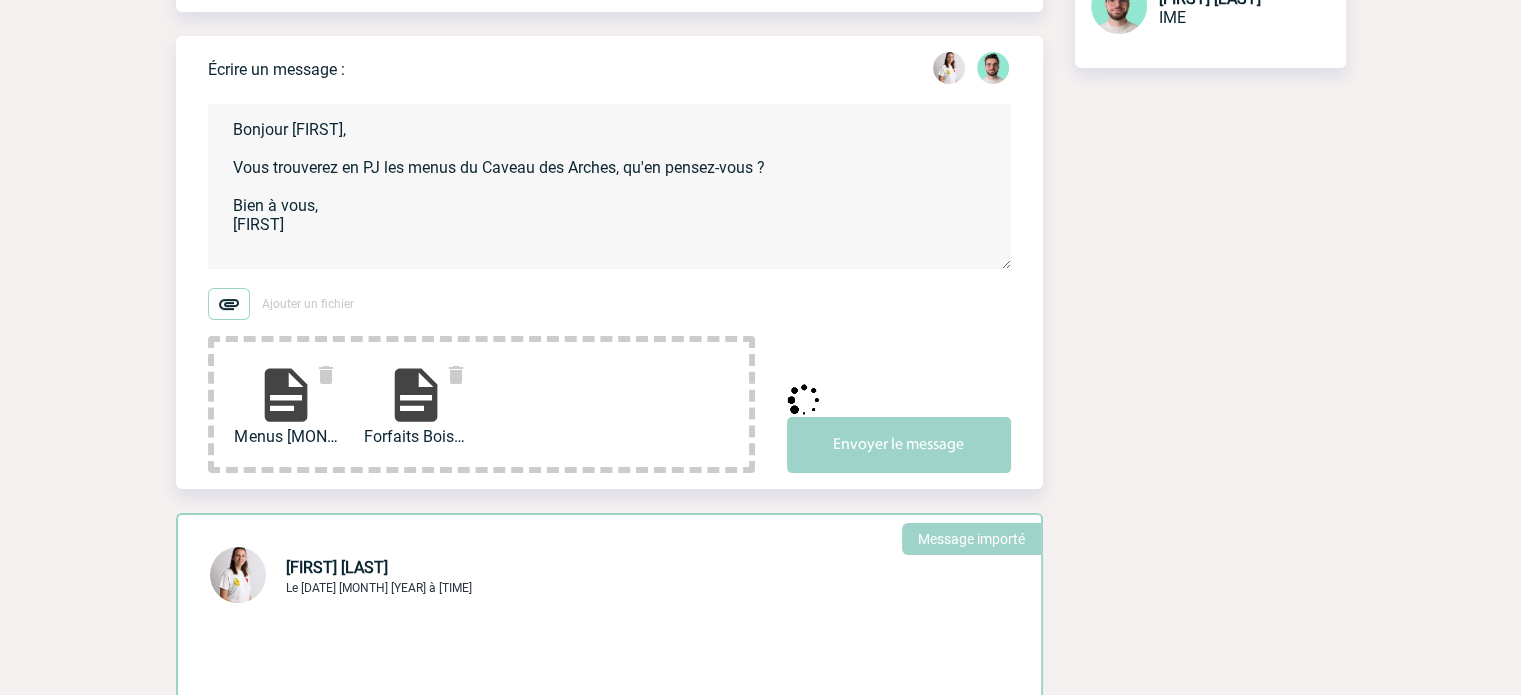 type 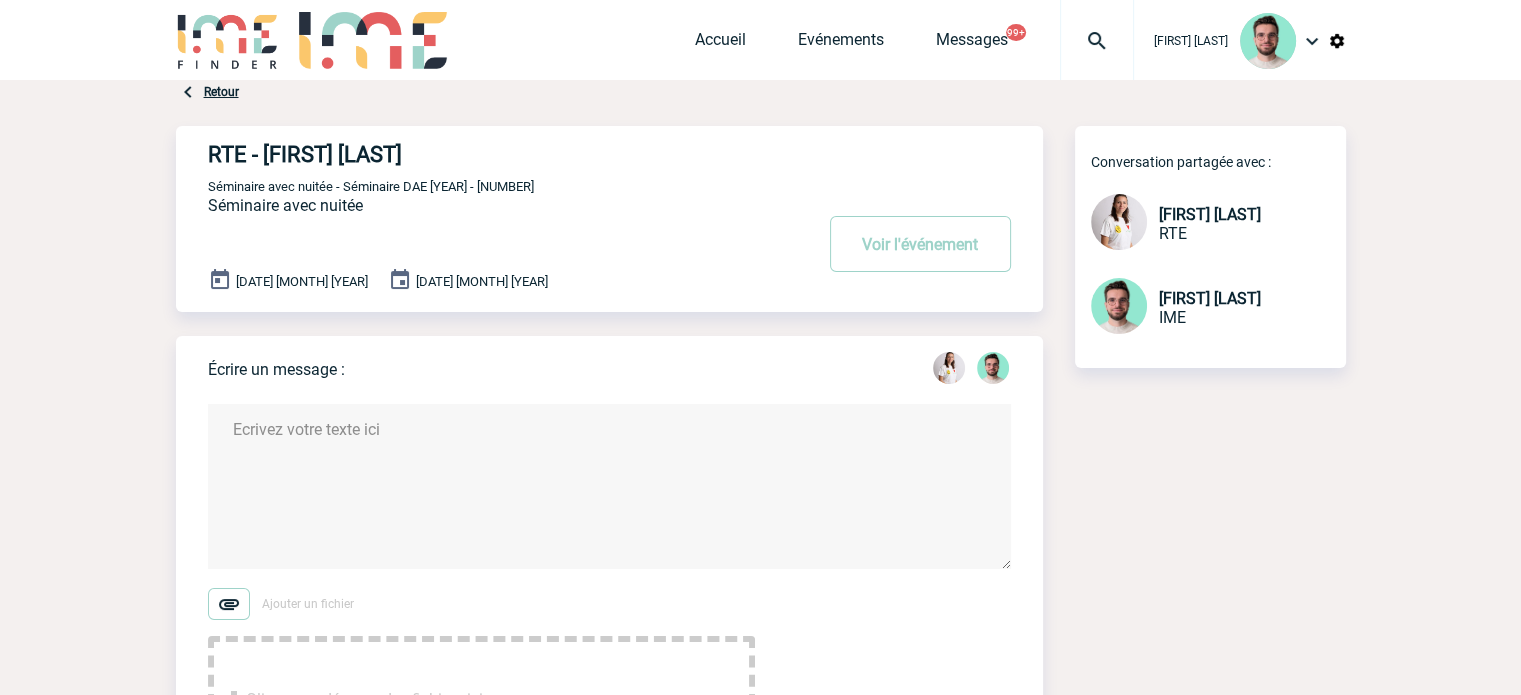 scroll, scrollTop: 0, scrollLeft: 0, axis: both 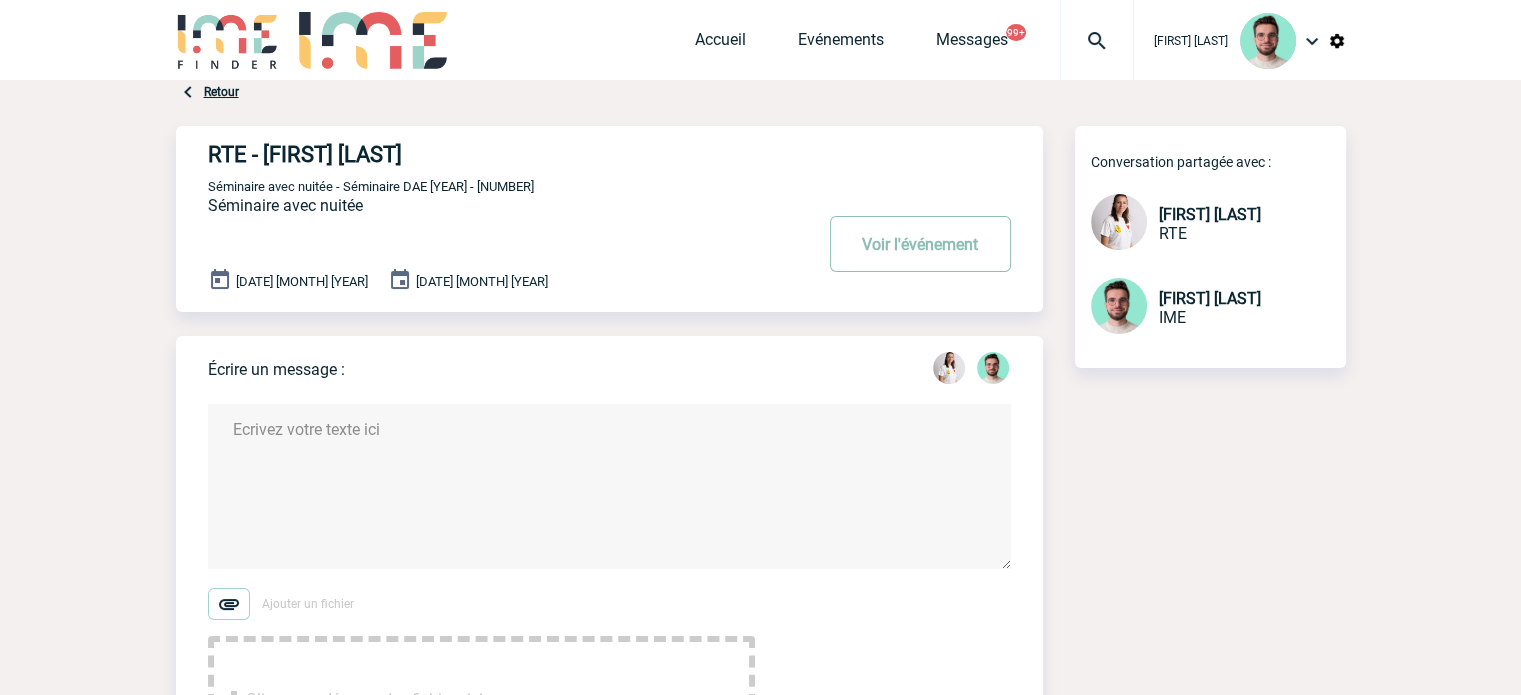 click on "Voir l'événement" at bounding box center [920, 244] 